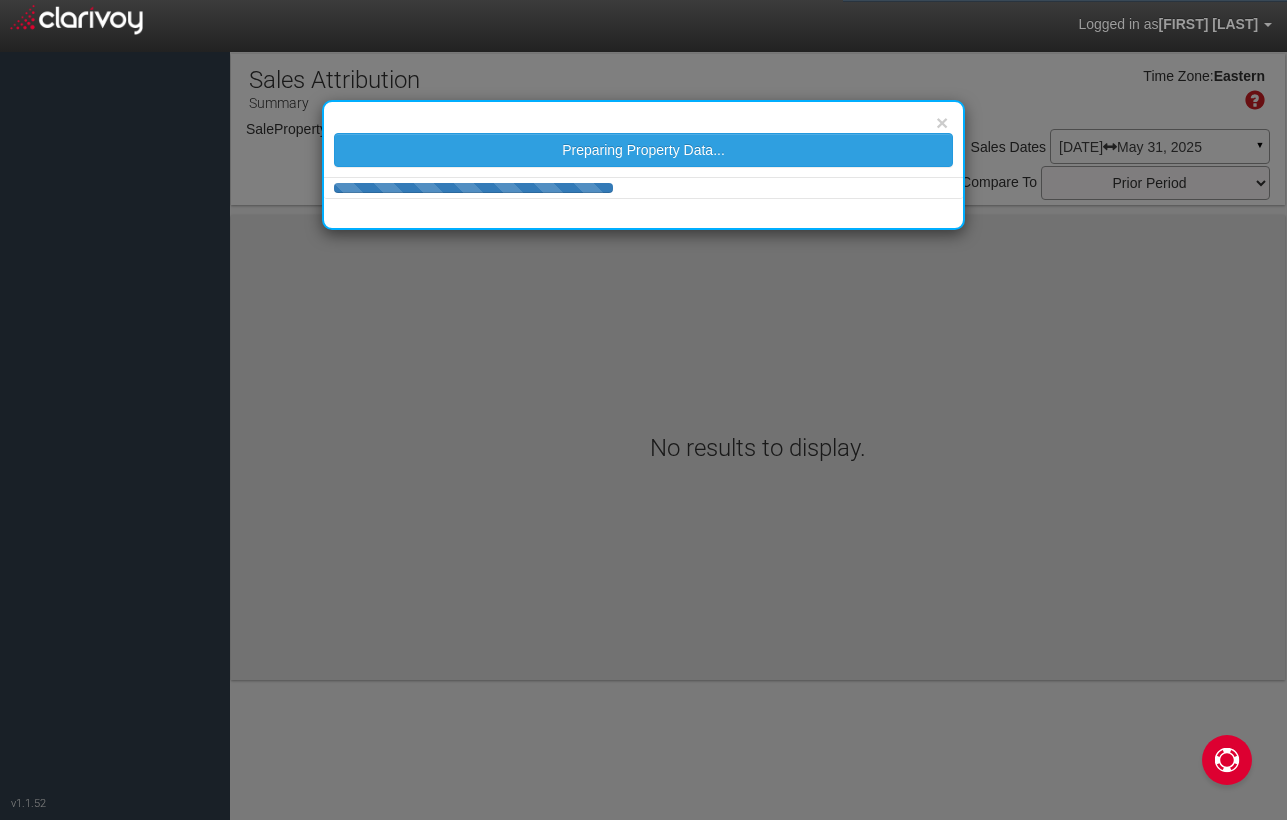 scroll, scrollTop: 0, scrollLeft: 0, axis: both 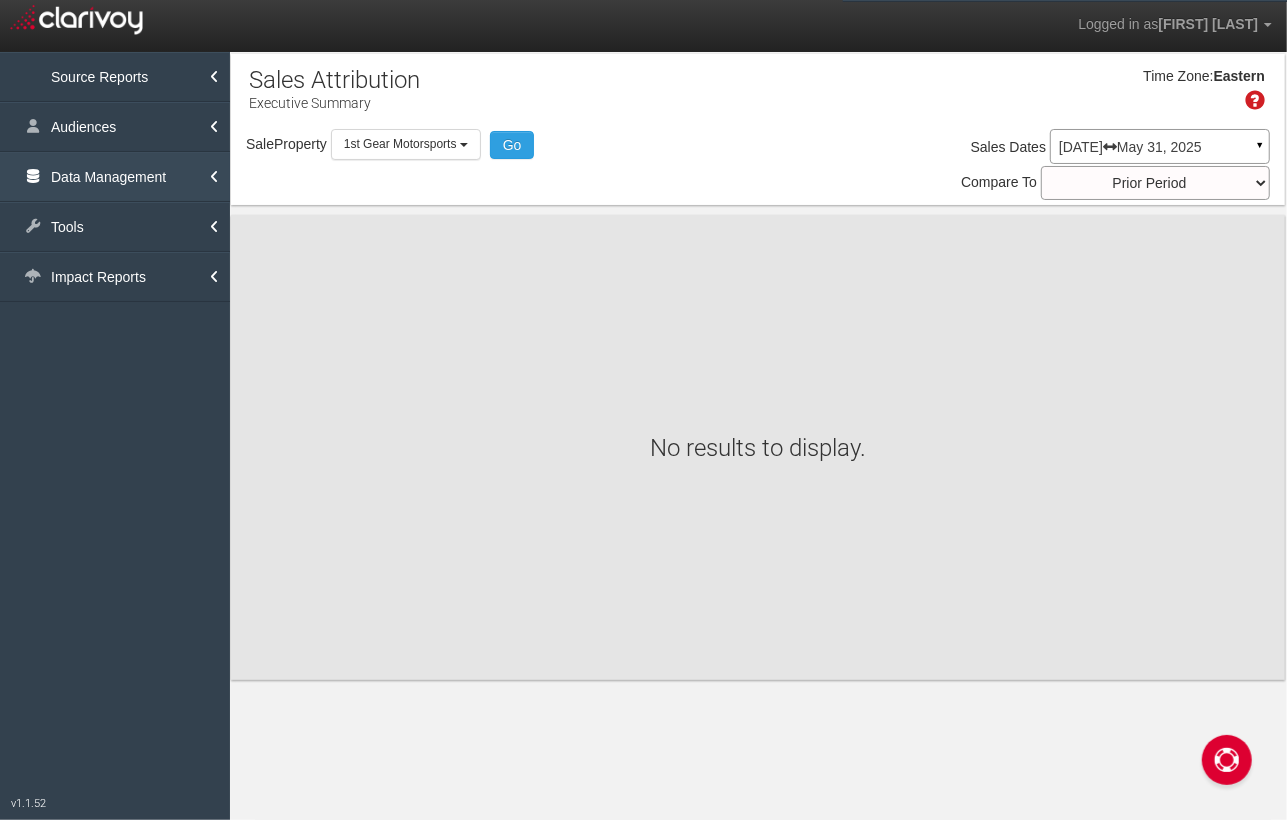 click on "Data Management" at bounding box center [115, 177] 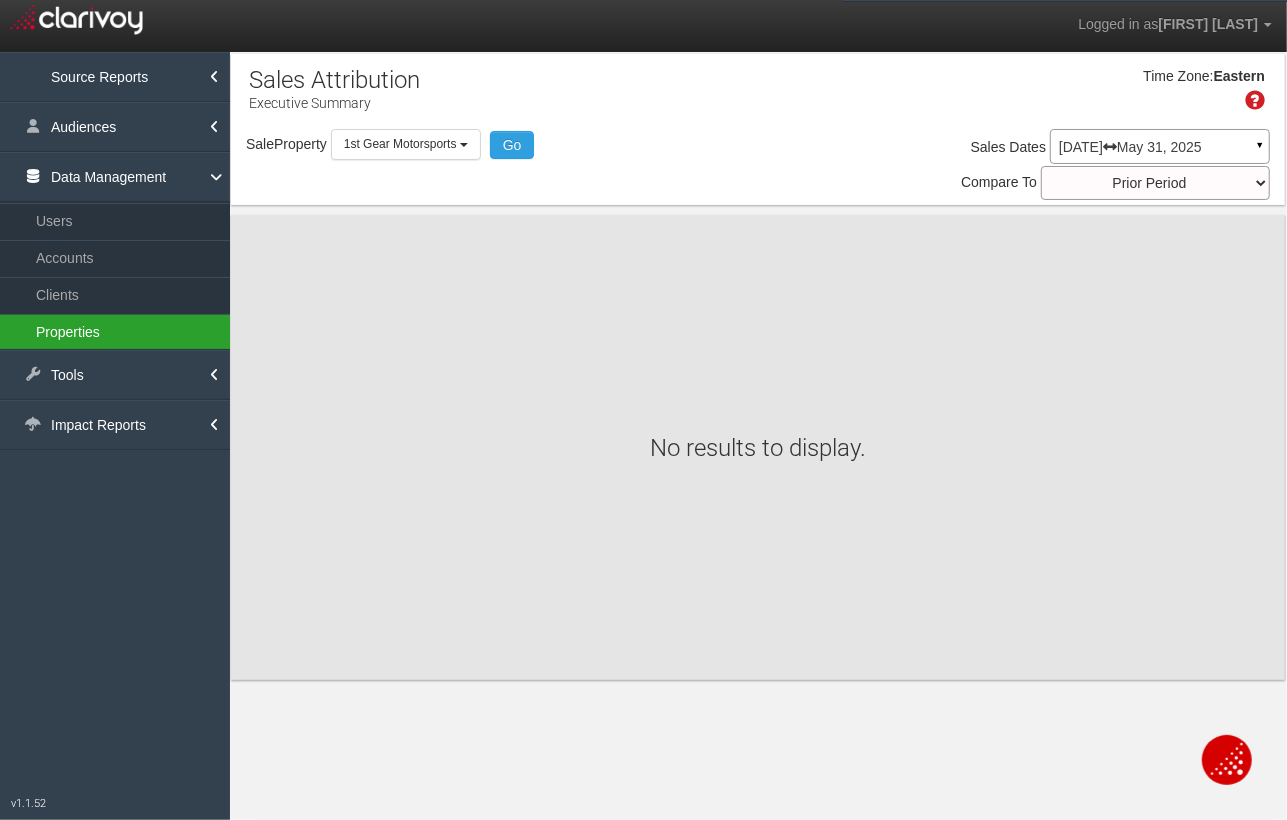 click on "Properties" at bounding box center (115, 332) 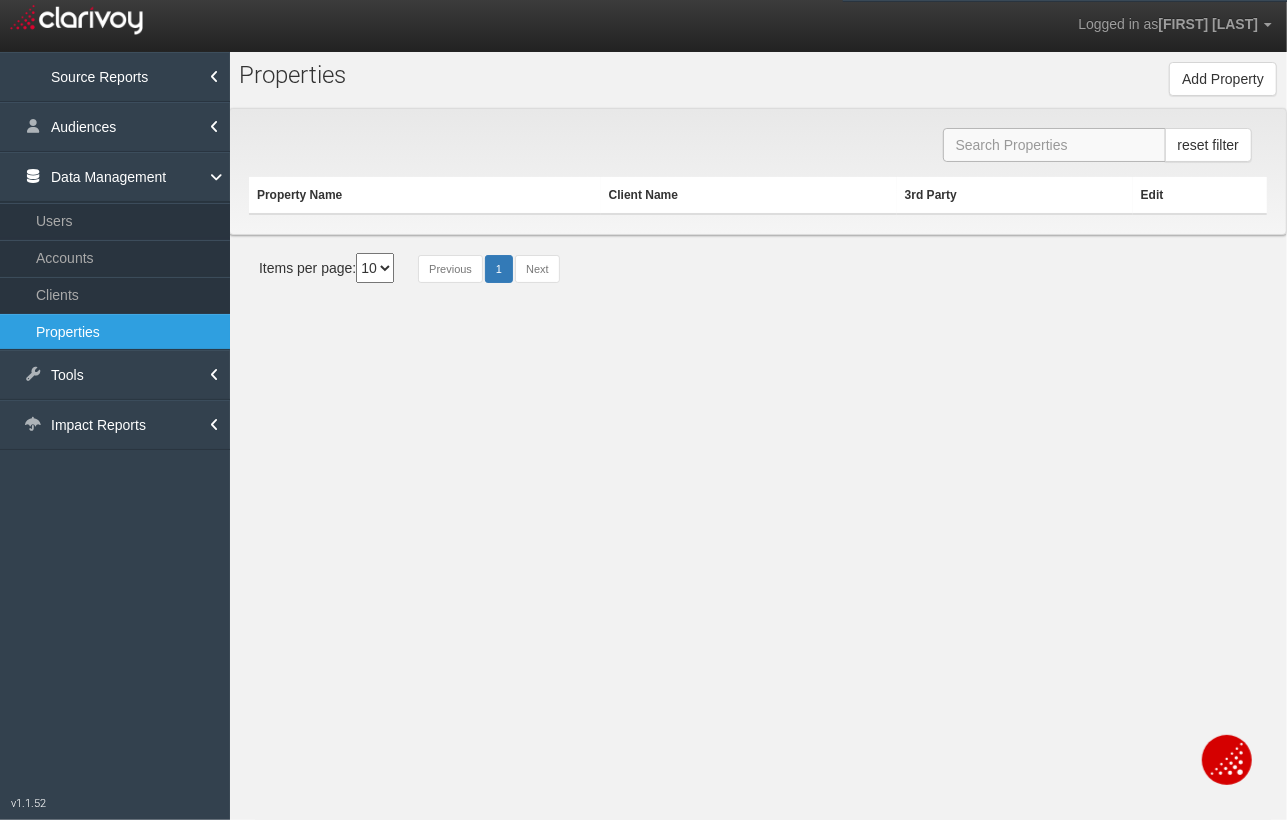 click at bounding box center [1054, 145] 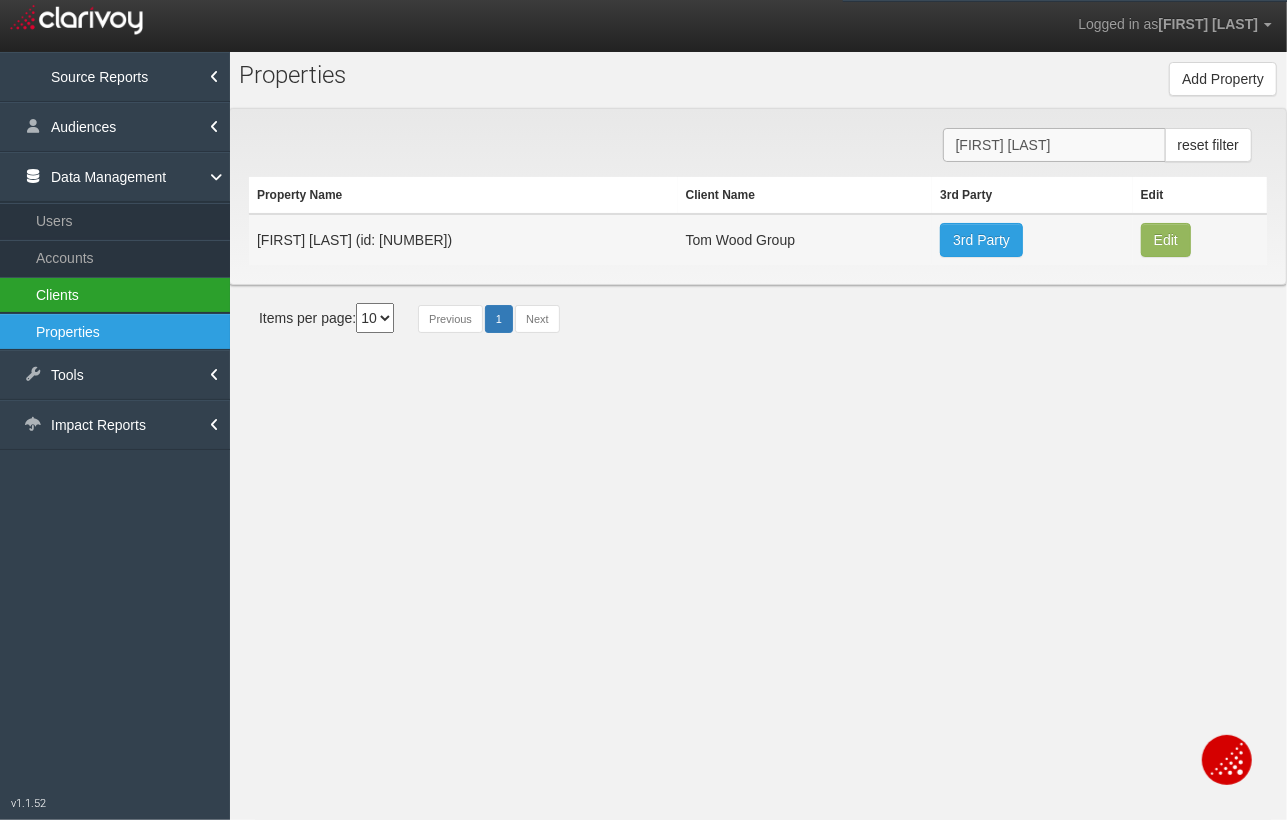 type on "[BRAND]" 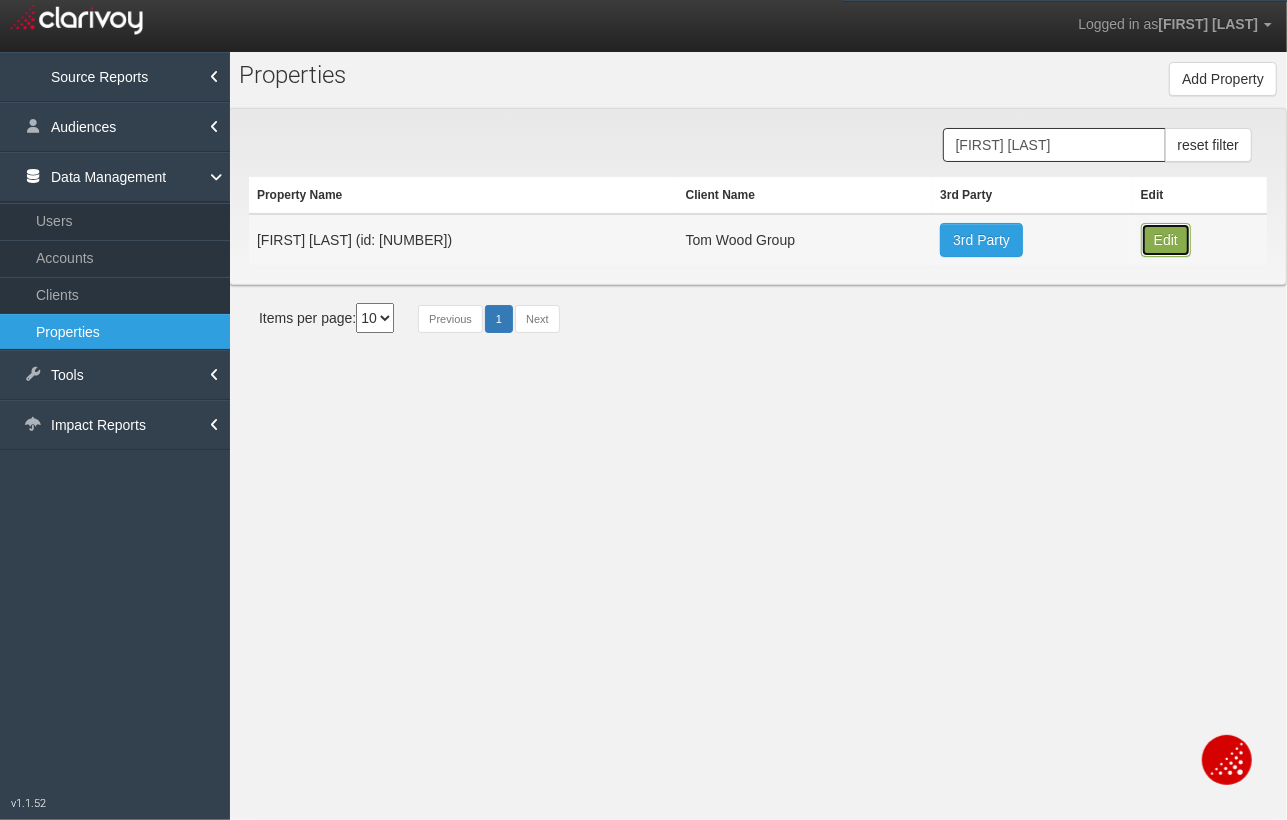 click on "Edit" at bounding box center [1166, 240] 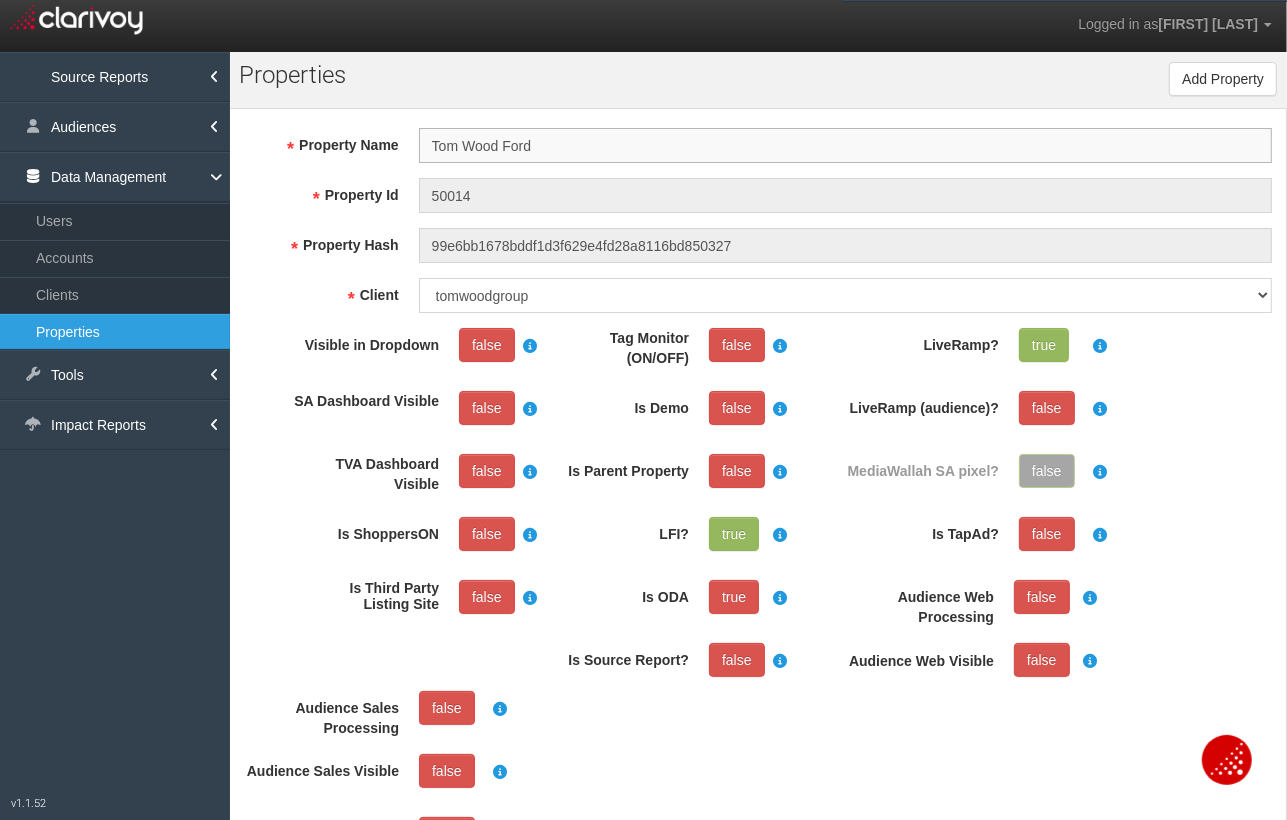 scroll, scrollTop: 37, scrollLeft: 0, axis: vertical 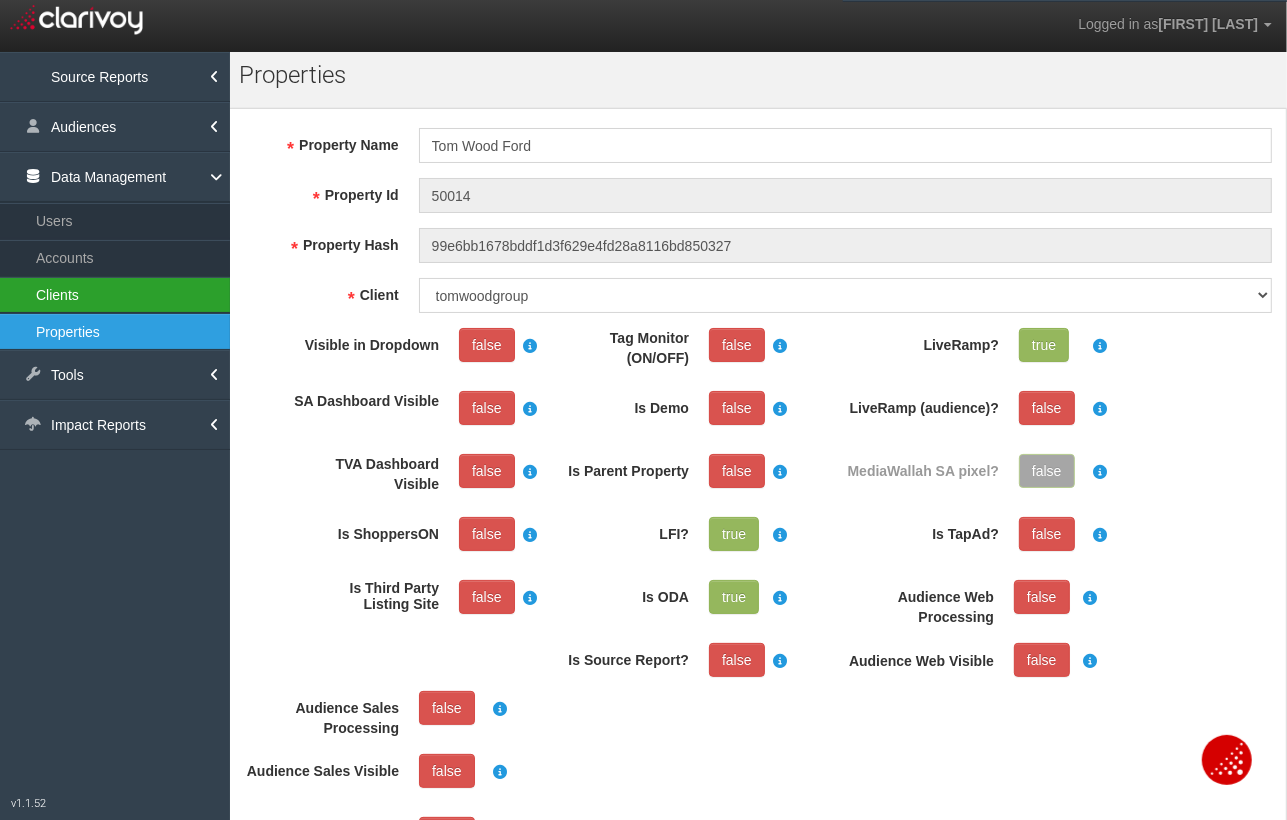 click on "Clients" at bounding box center (115, 295) 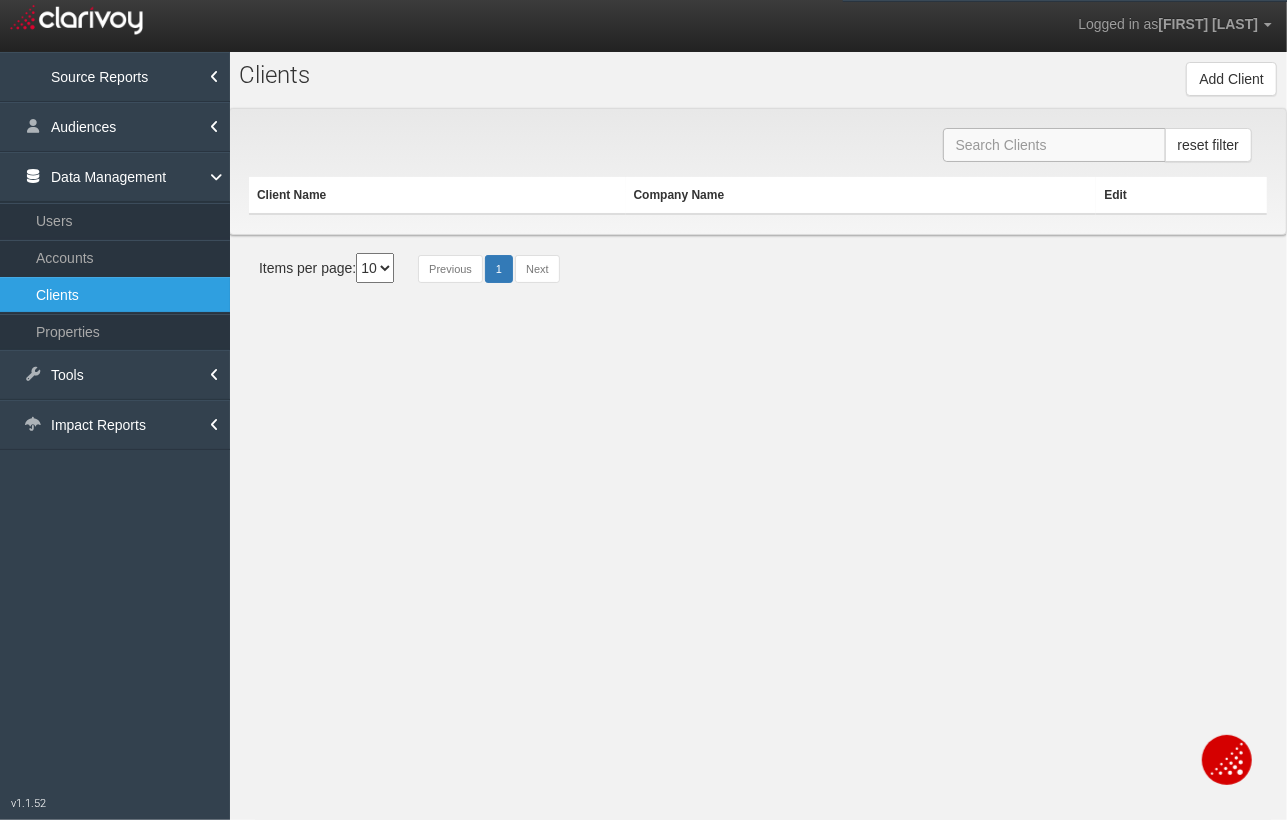 click at bounding box center [1054, 145] 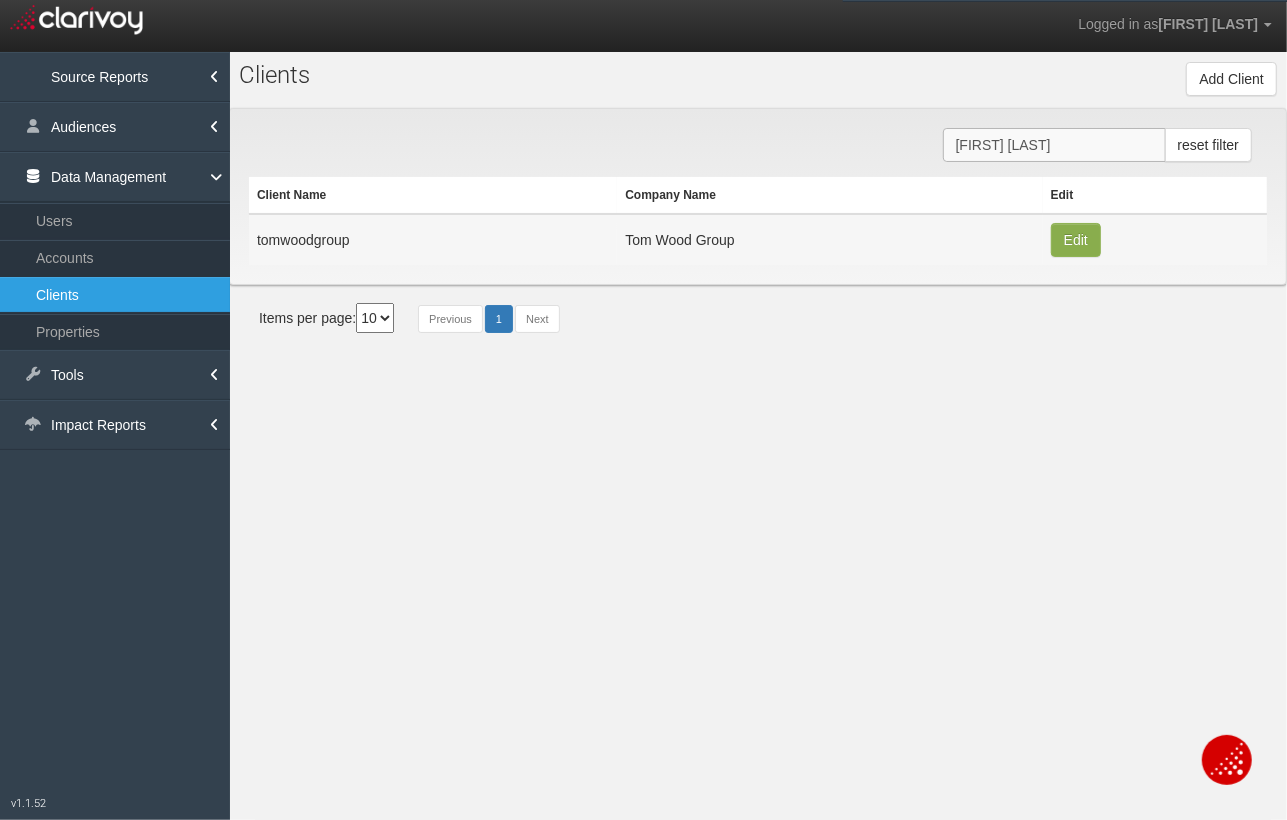 type on "[NAME]" 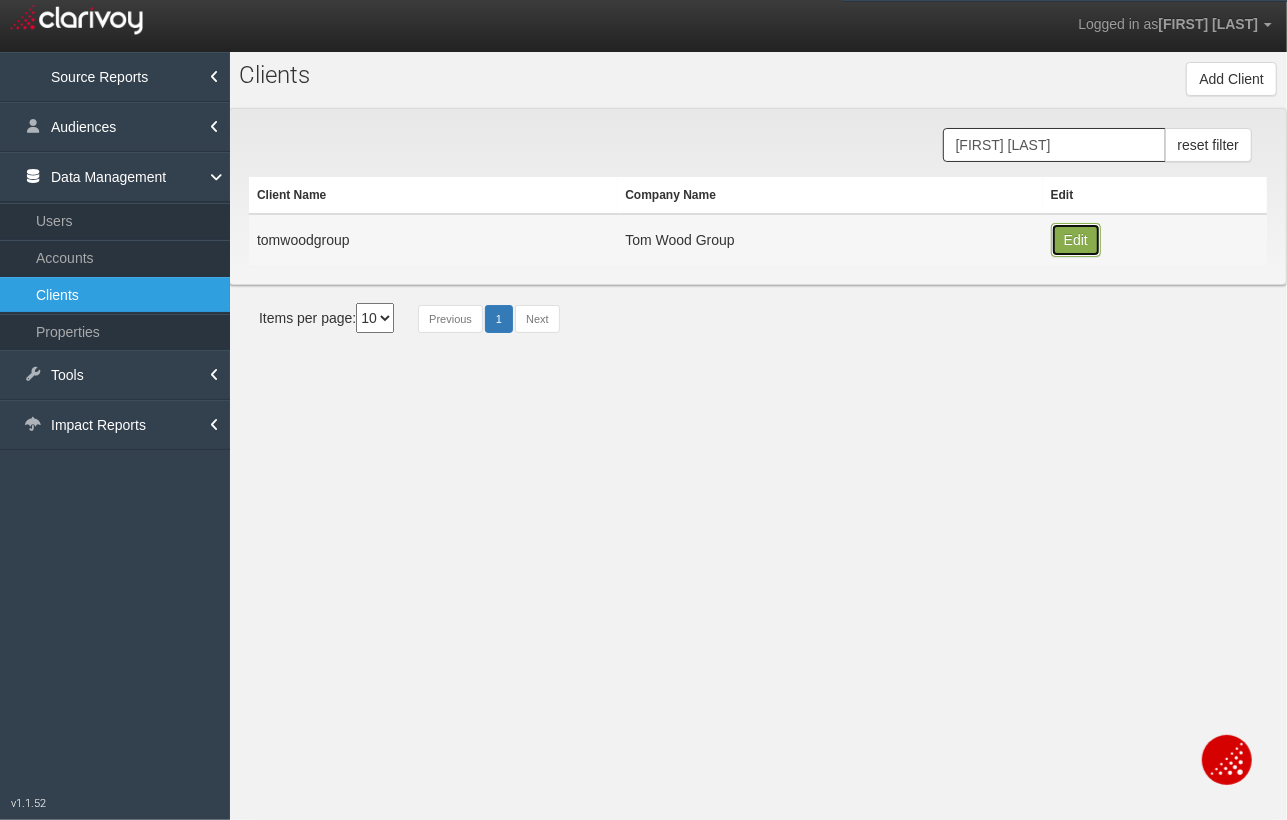 click on "Edit" at bounding box center [1076, 240] 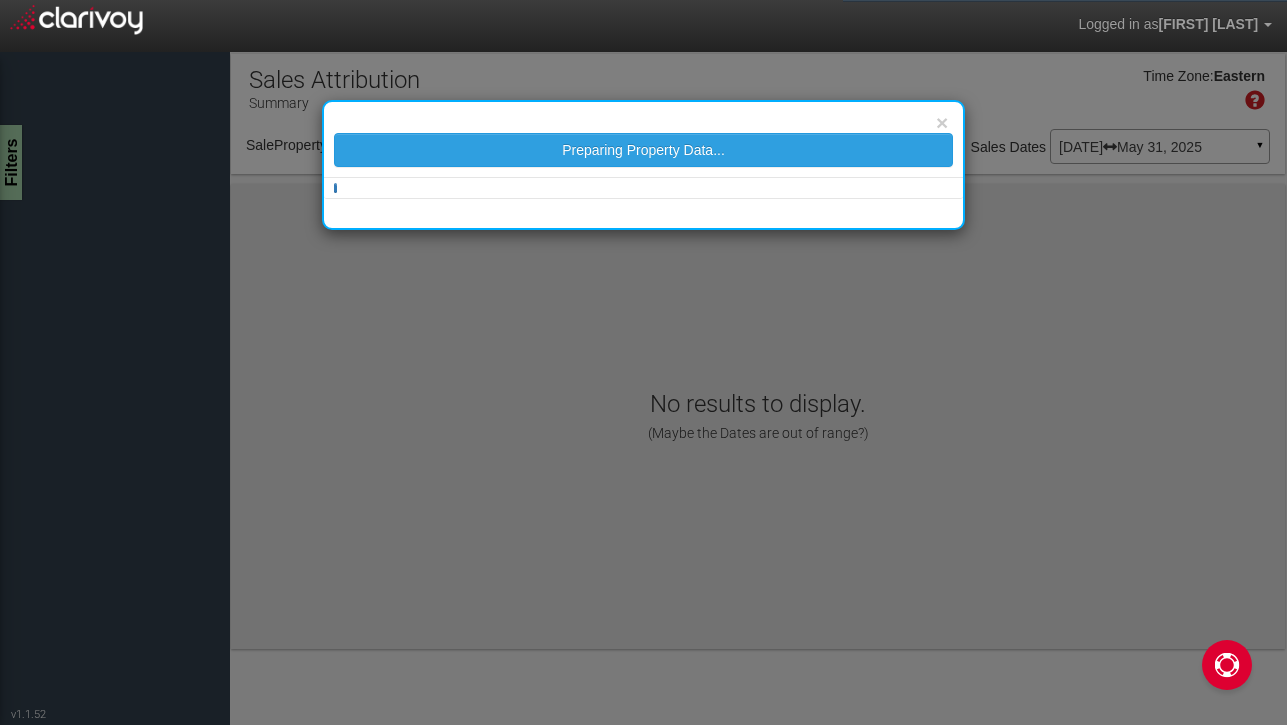 scroll, scrollTop: 0, scrollLeft: 0, axis: both 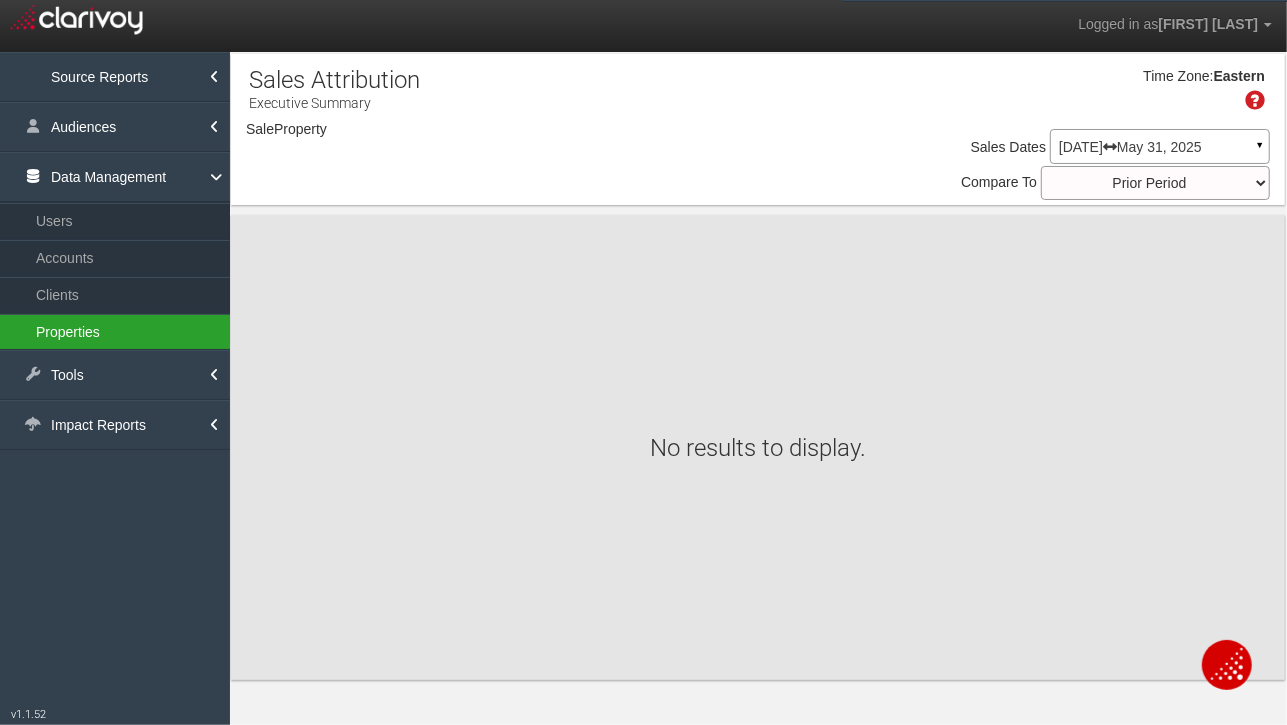 click on "Properties" at bounding box center (115, 332) 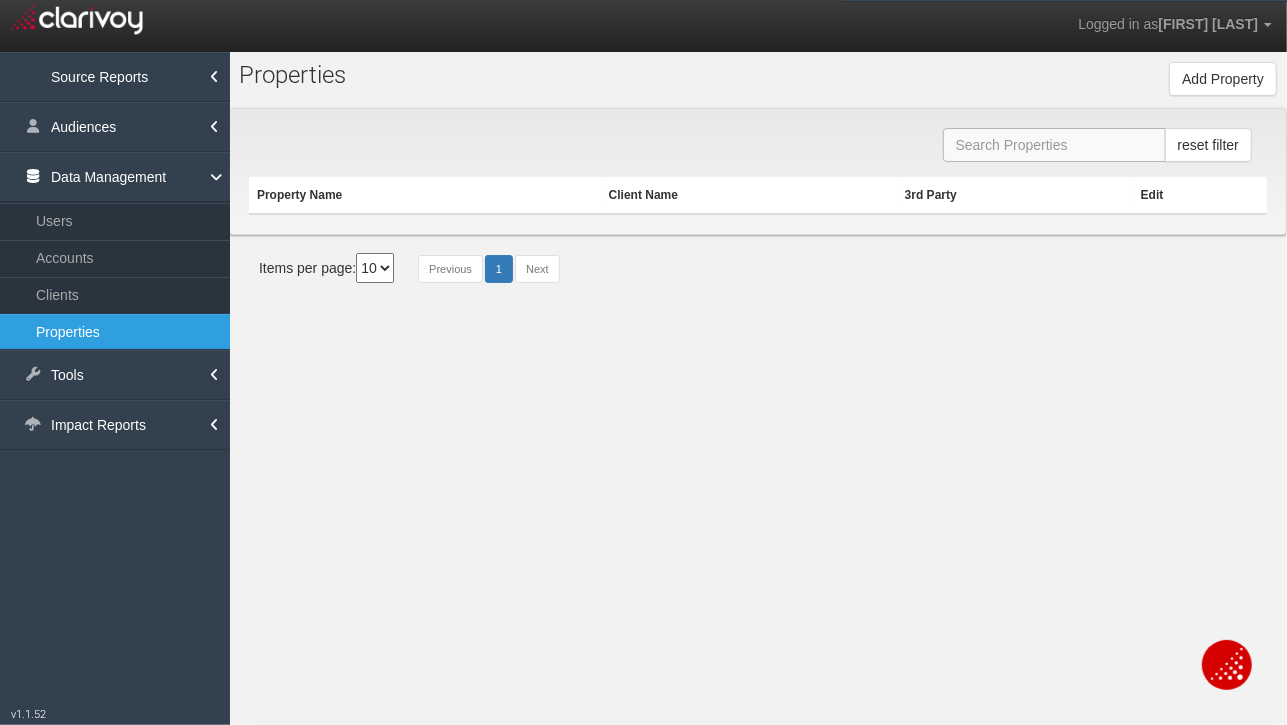 click at bounding box center [1054, 145] 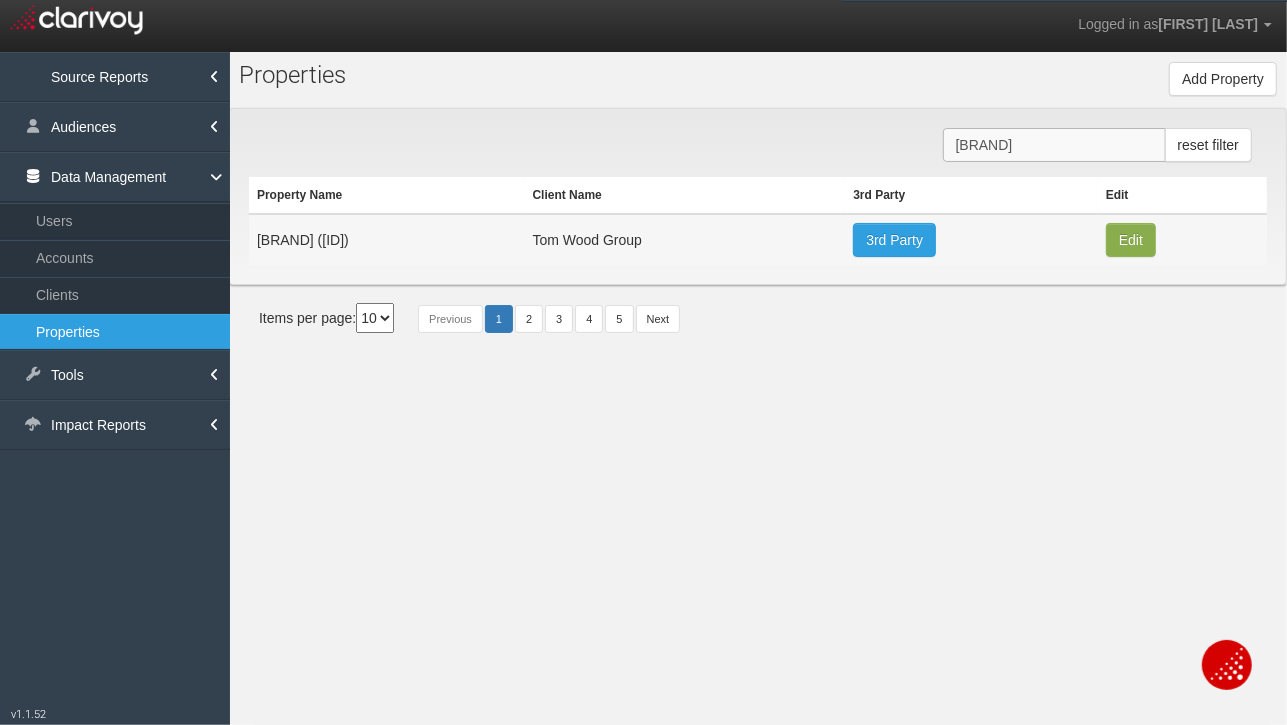 type on "[BRAND]" 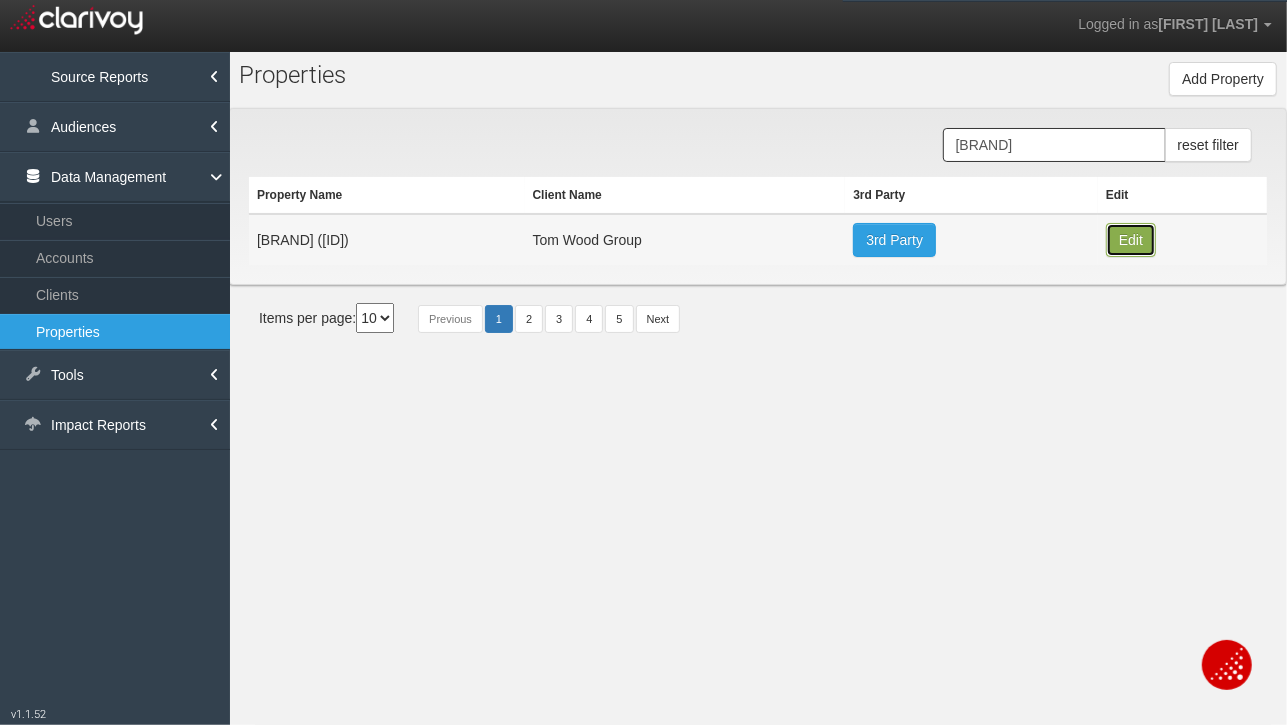 click on "Edit" at bounding box center [1131, 240] 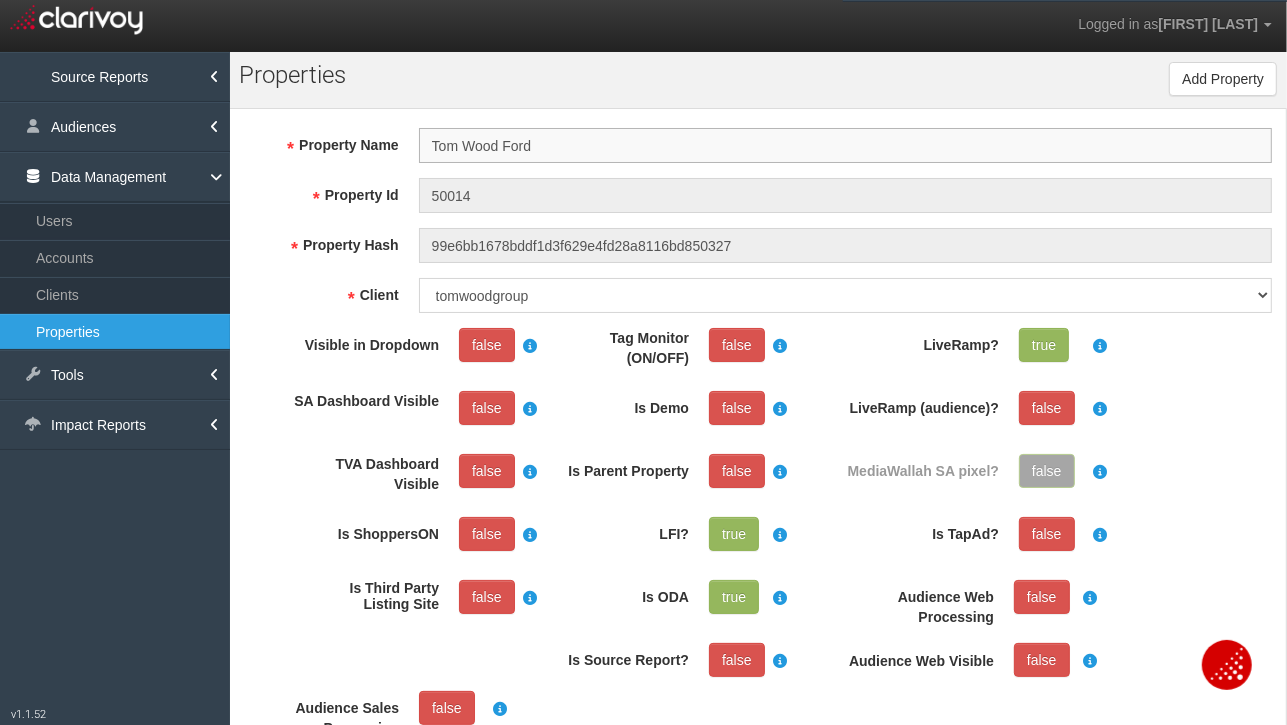 scroll, scrollTop: 37, scrollLeft: 0, axis: vertical 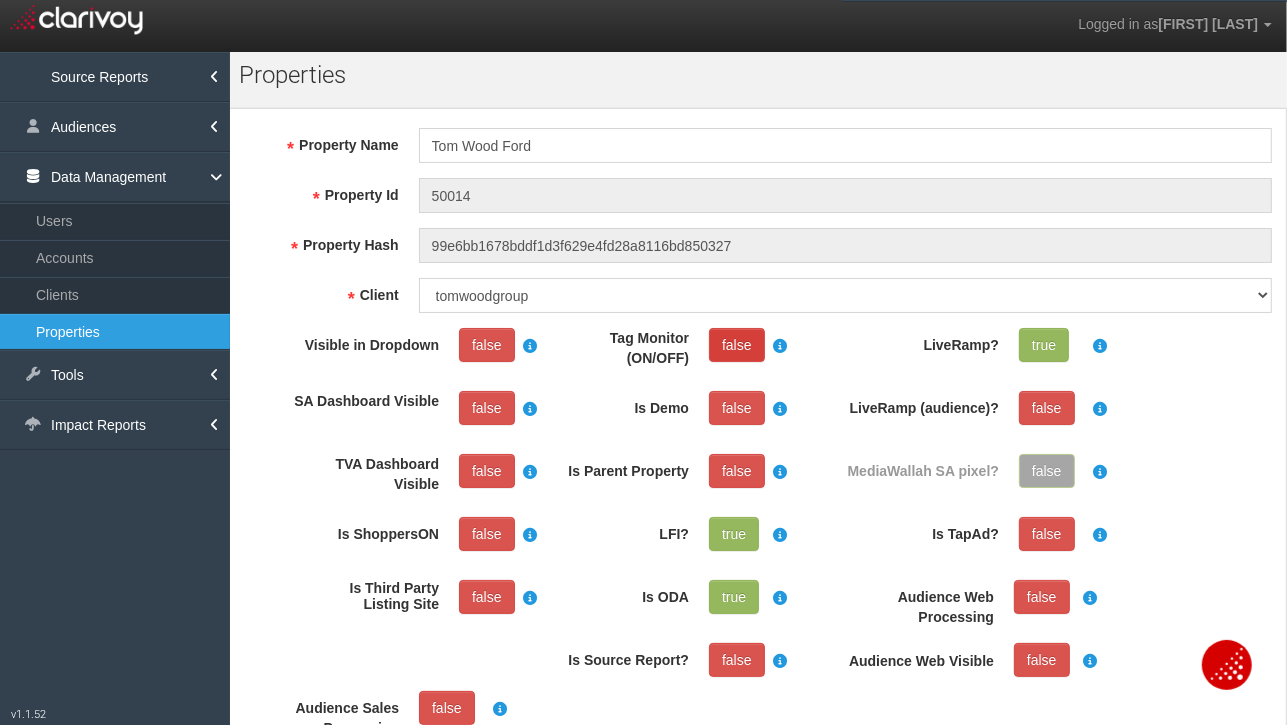 click on "false" at bounding box center [487, 345] 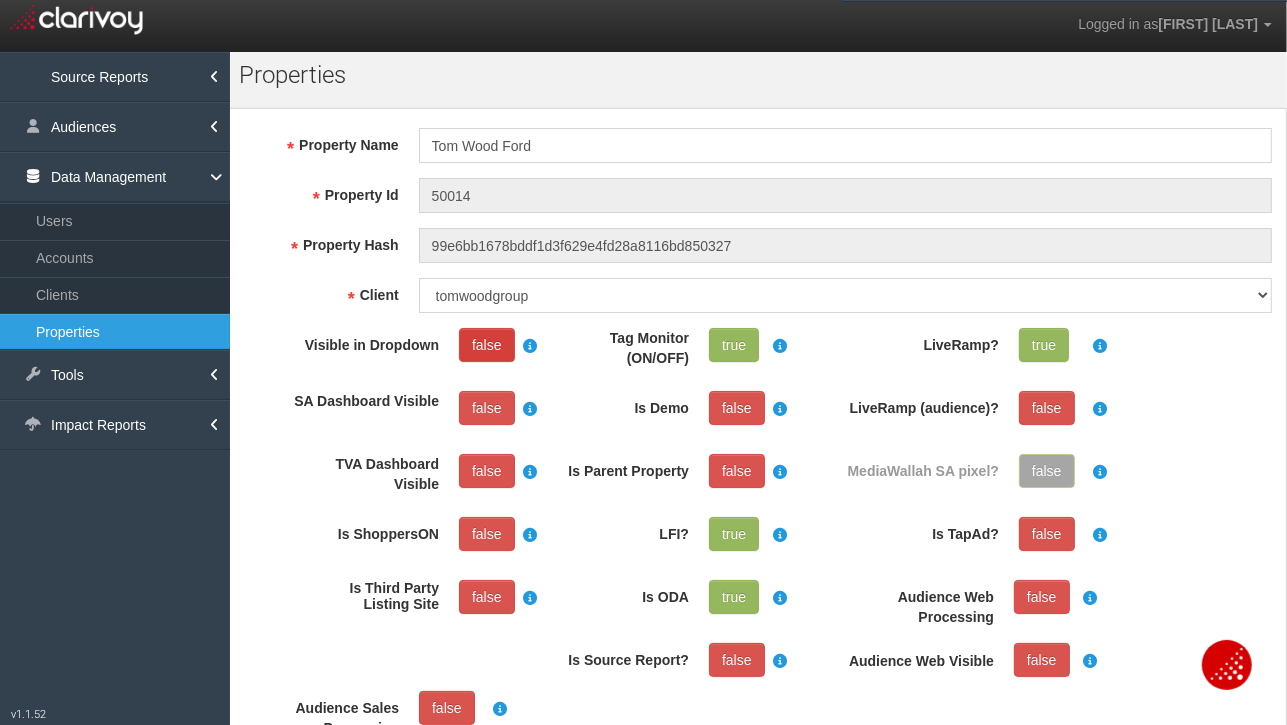 click on "false" at bounding box center [487, 345] 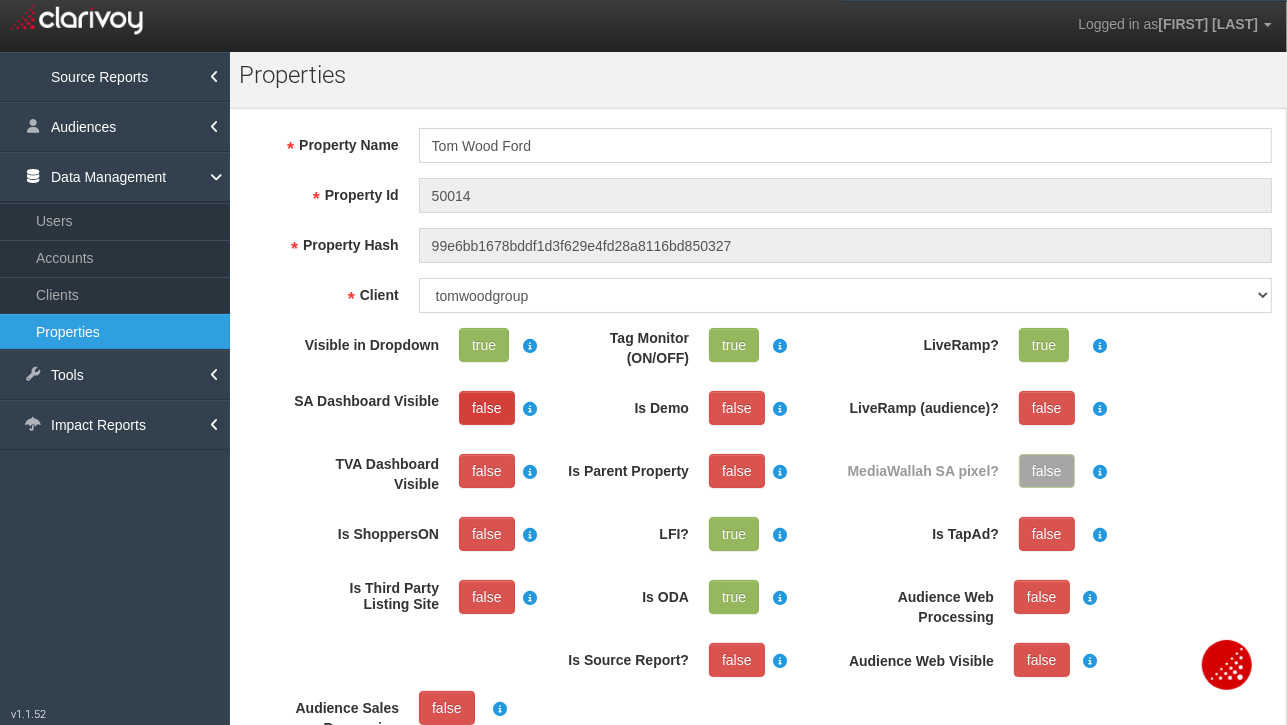 click on "false" at bounding box center (487, 408) 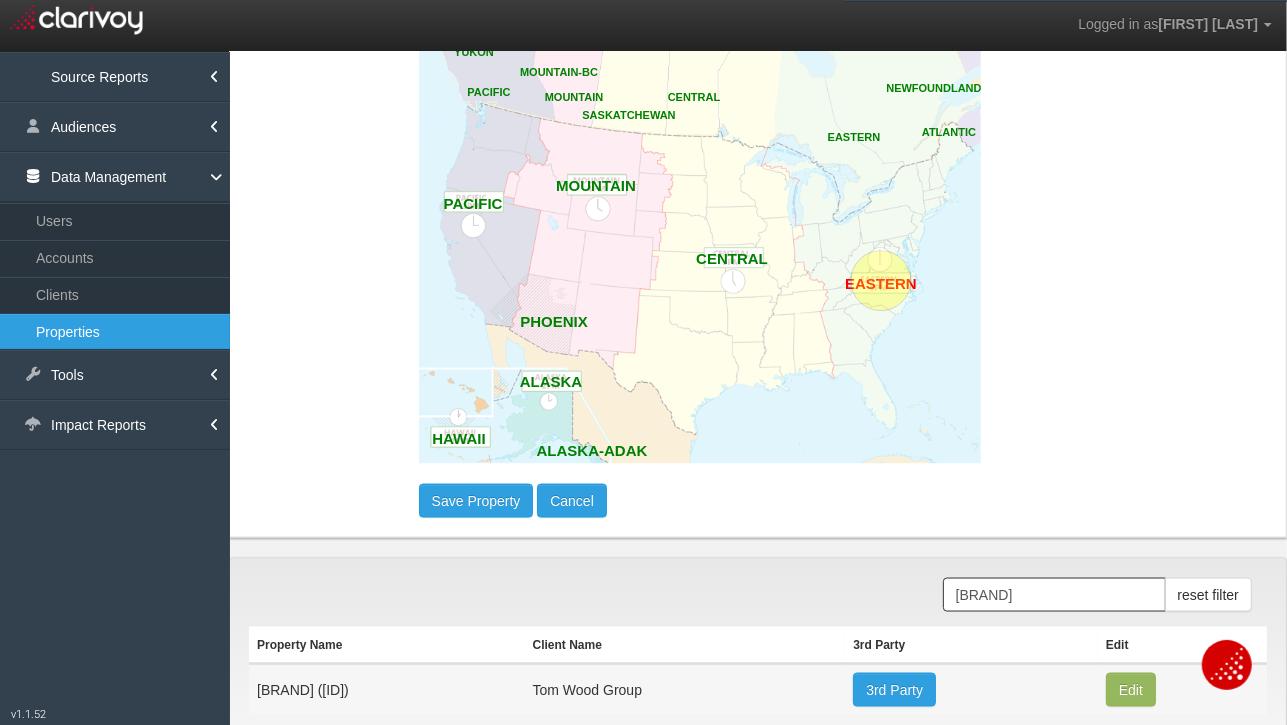 scroll, scrollTop: 1761, scrollLeft: 0, axis: vertical 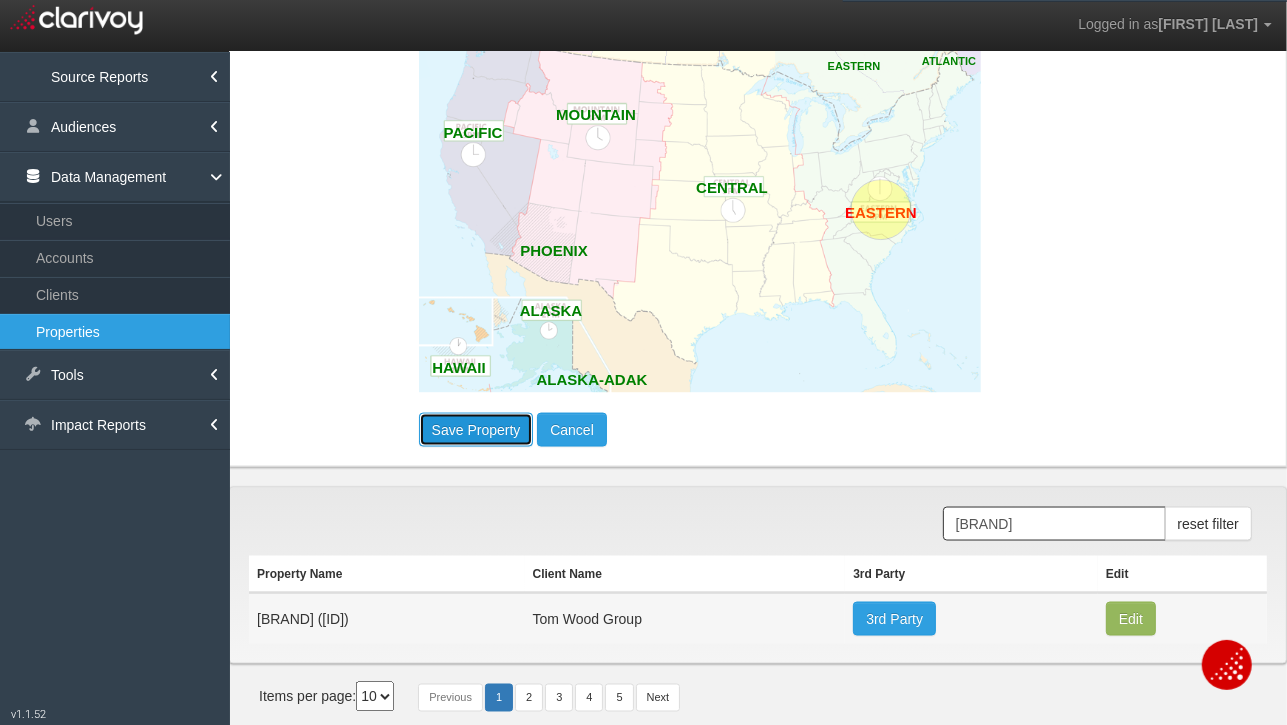 click on "Save Property" at bounding box center (476, 430) 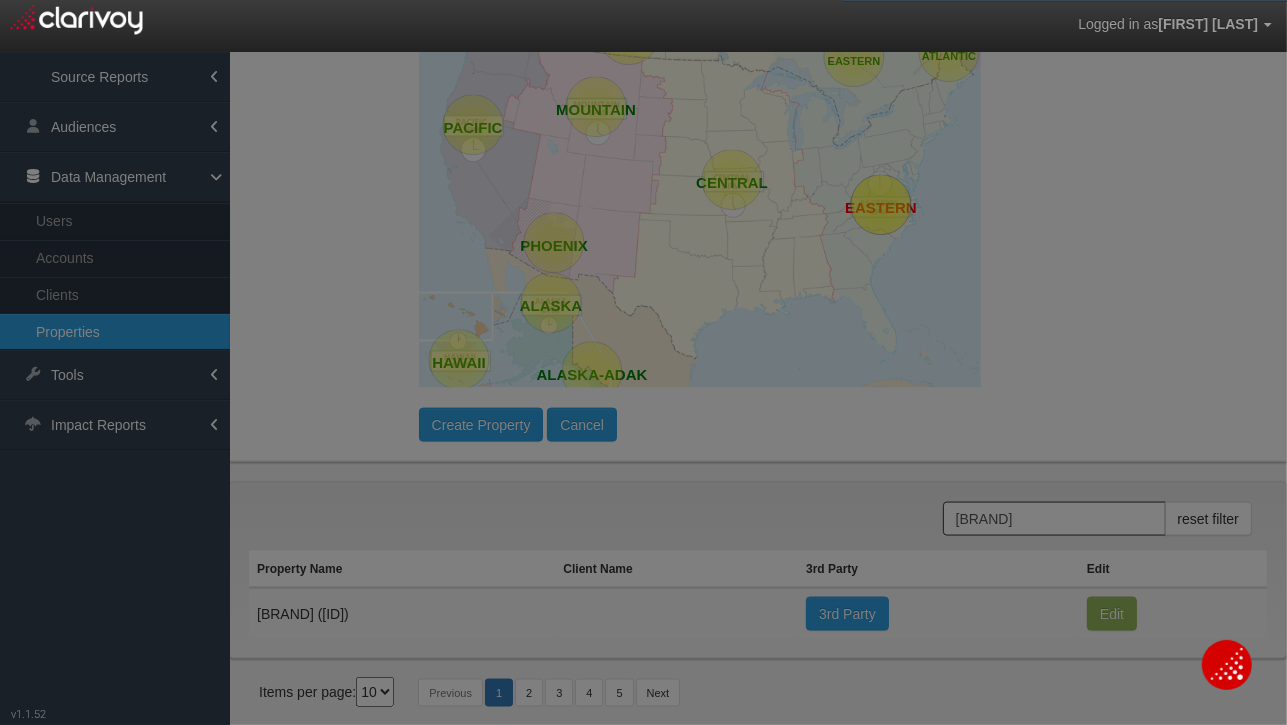 scroll, scrollTop: 0, scrollLeft: 0, axis: both 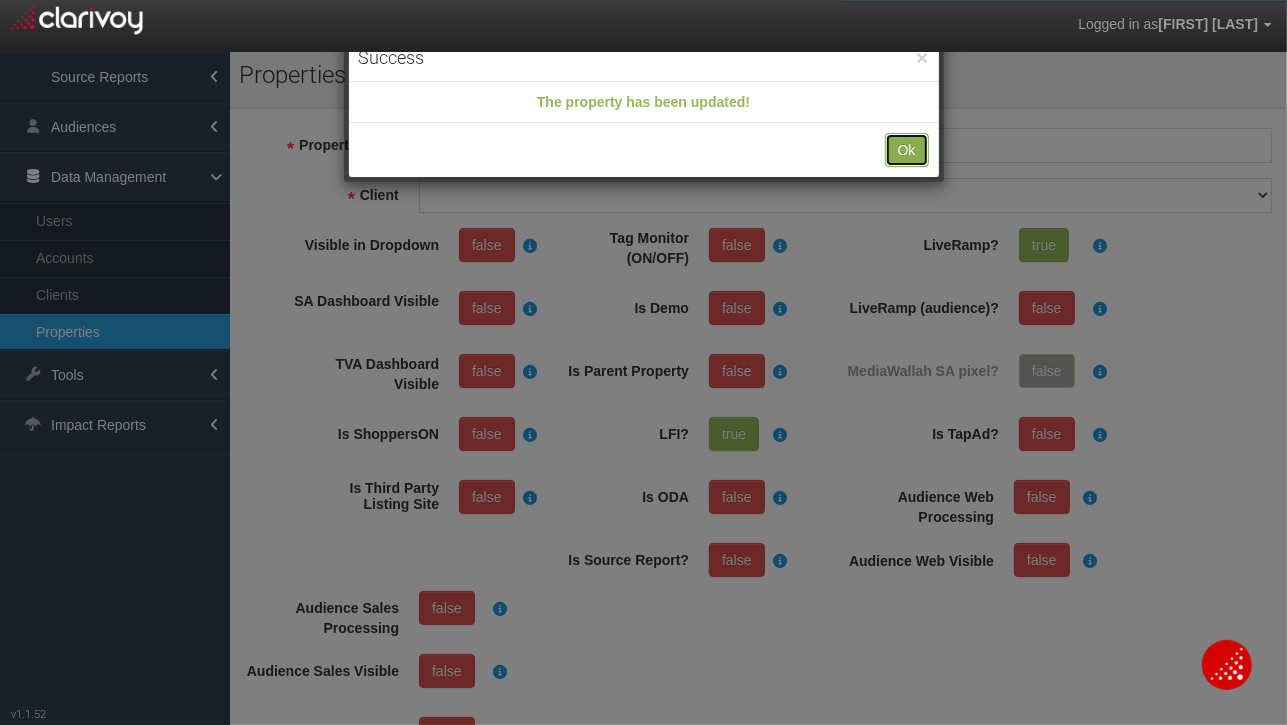 click on "Ok" at bounding box center [907, 150] 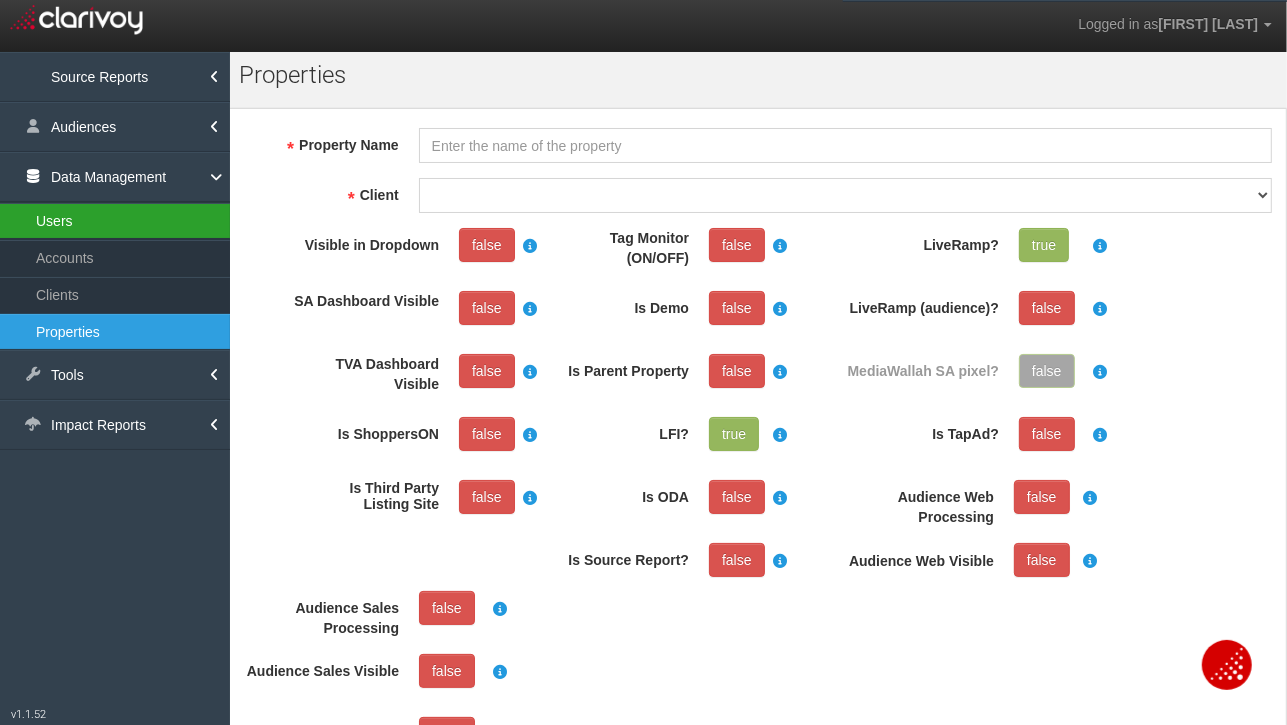 click on "Users" at bounding box center (115, 221) 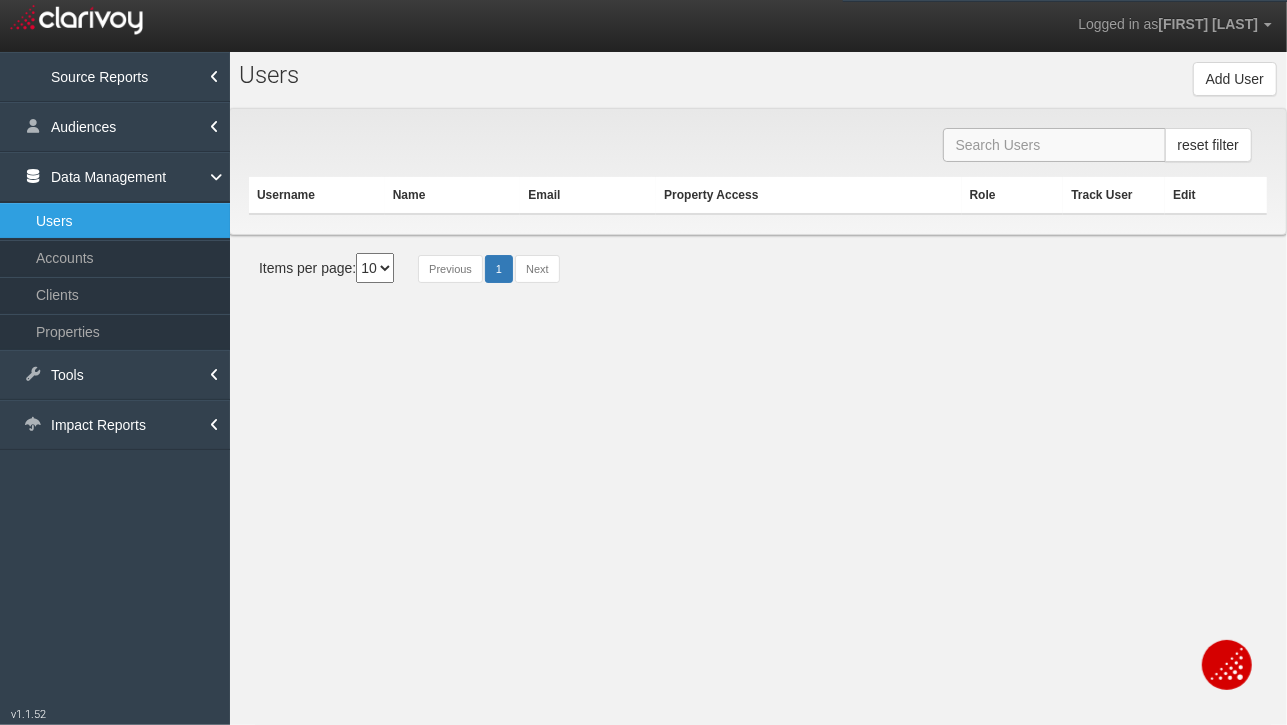click at bounding box center [1054, 145] 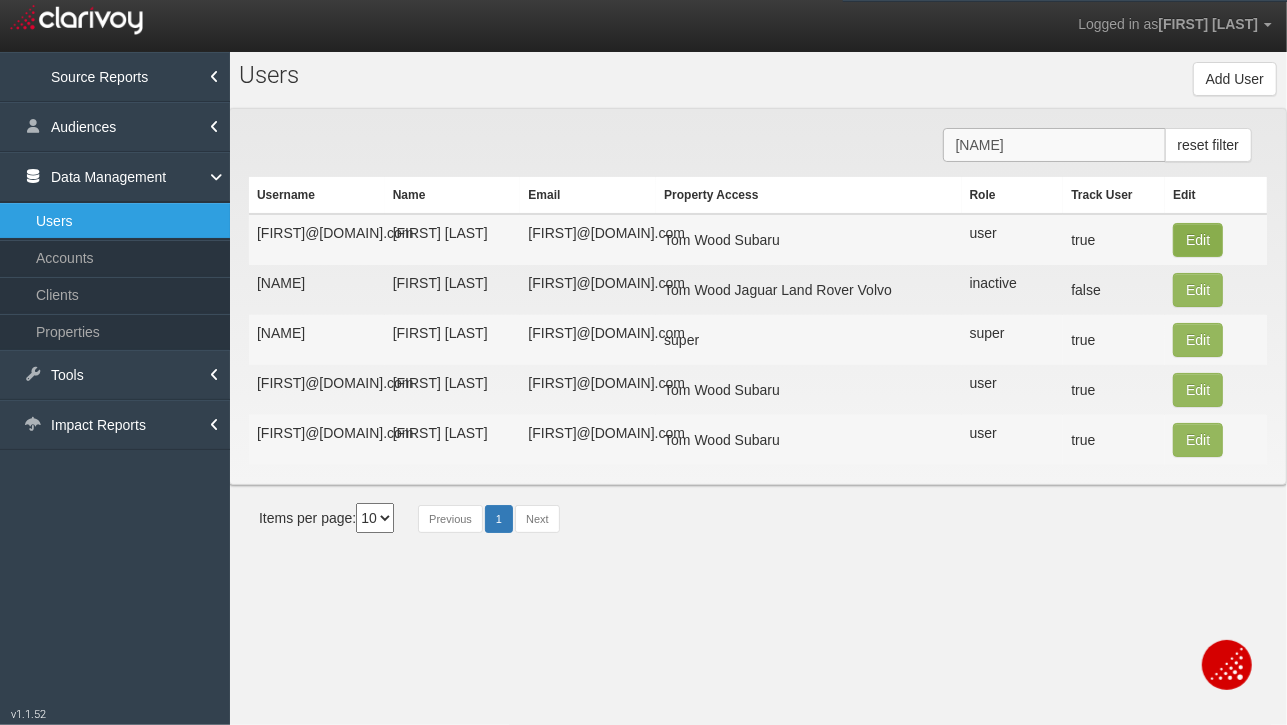 type on "[NAME]" 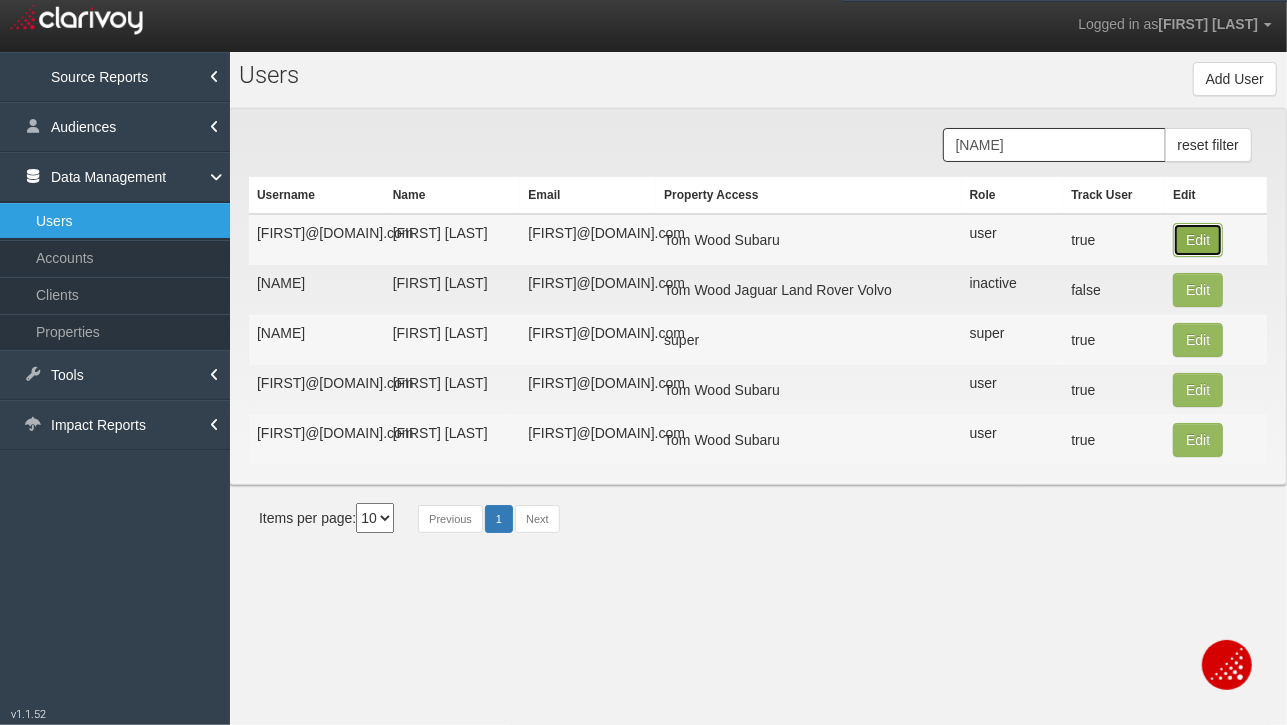 click on "Edit" at bounding box center [1198, 240] 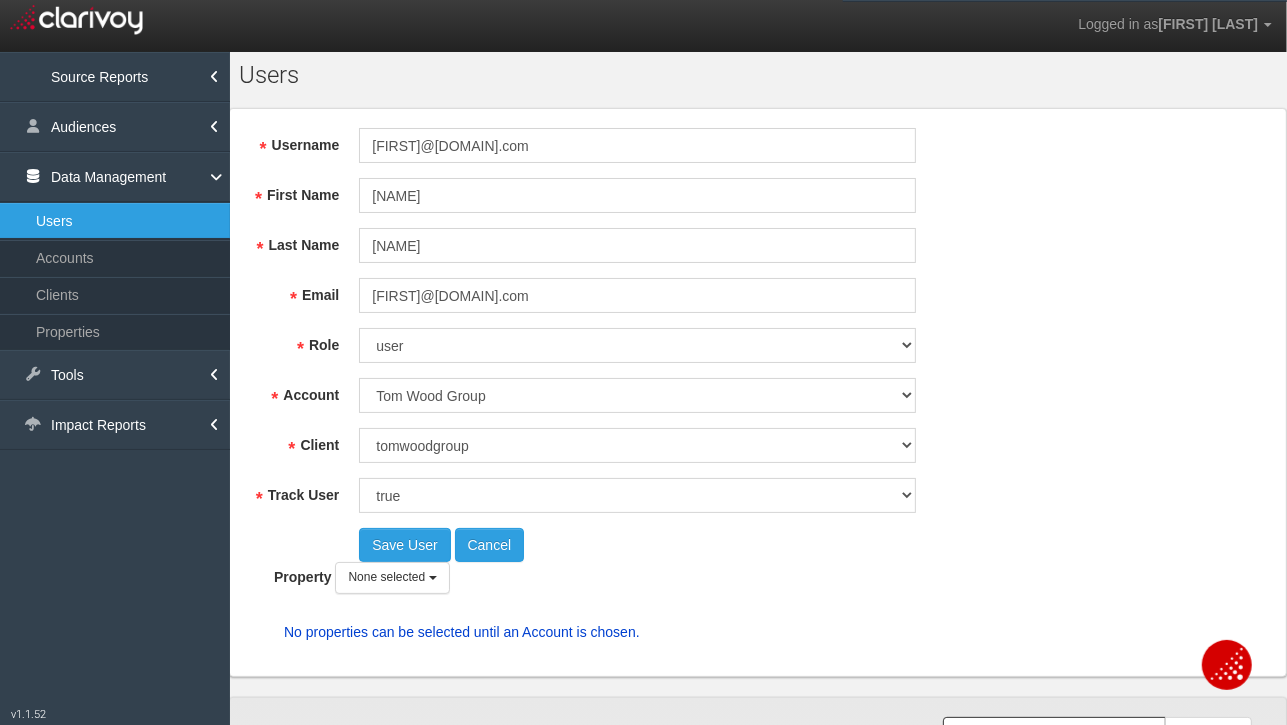scroll, scrollTop: 87, scrollLeft: 0, axis: vertical 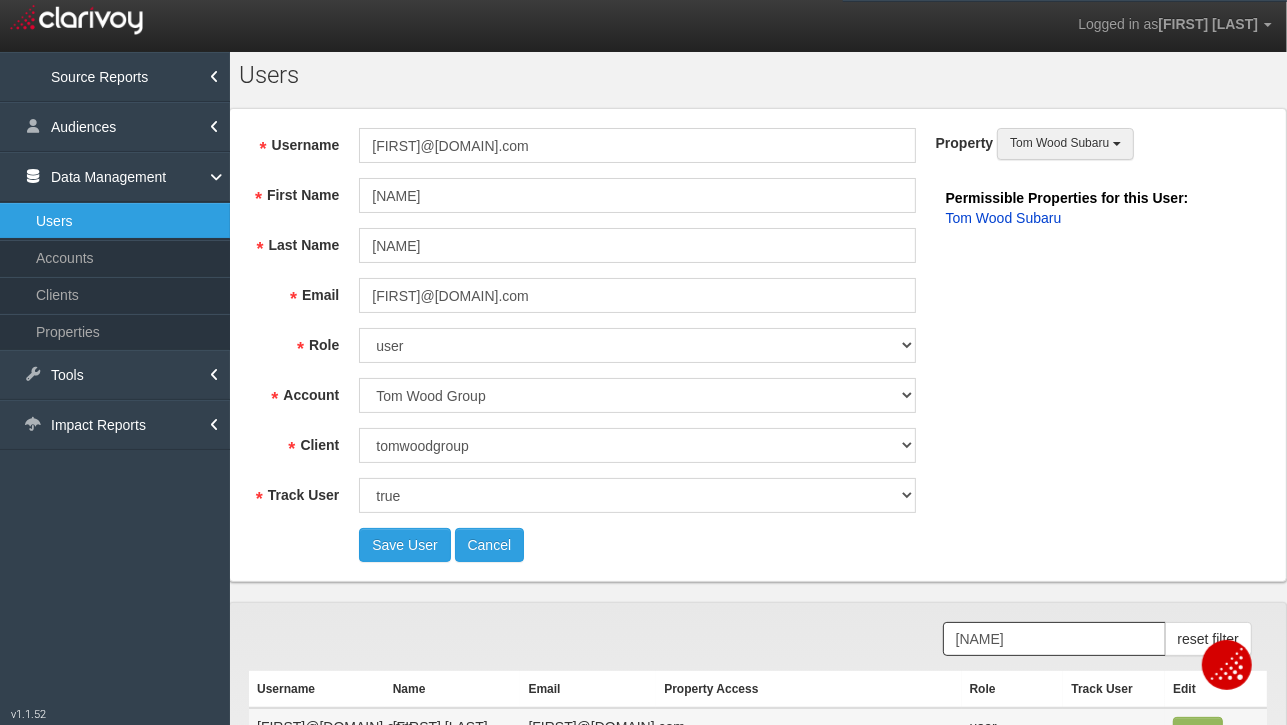 click on "Tom Wood Subaru" at bounding box center [1059, 143] 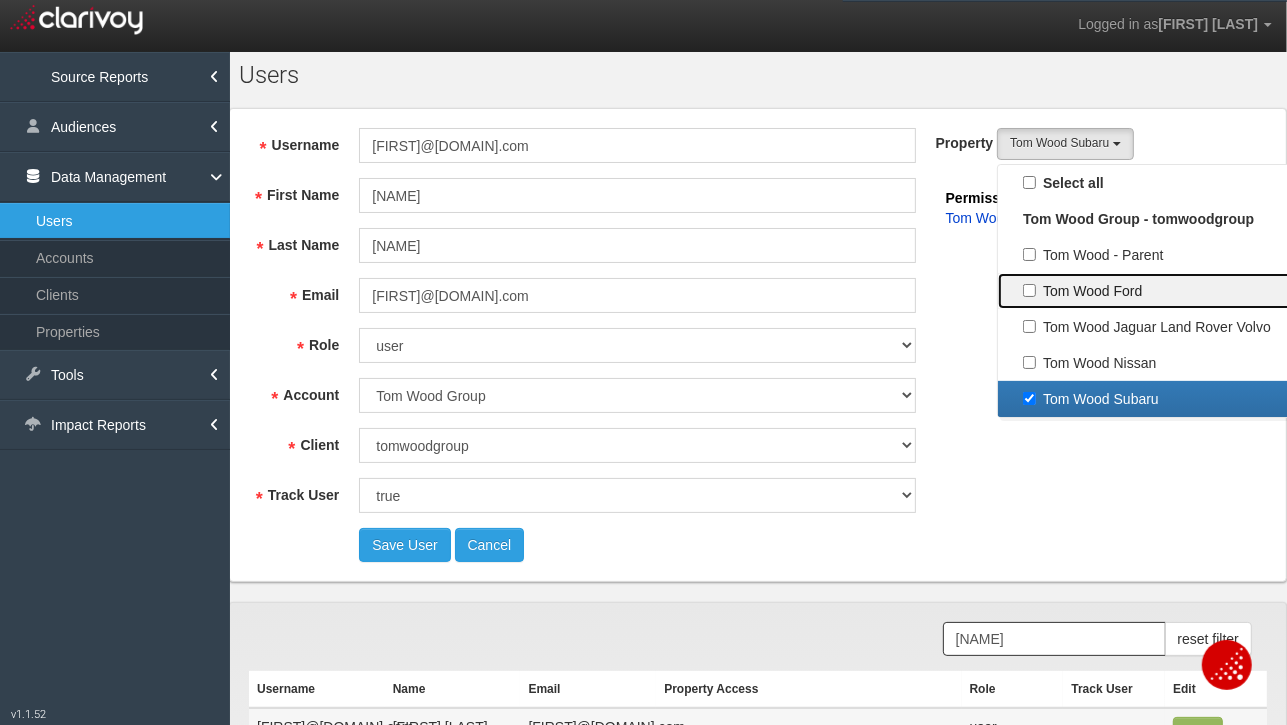 click on "Tom Wood Ford" at bounding box center (1172, 183) 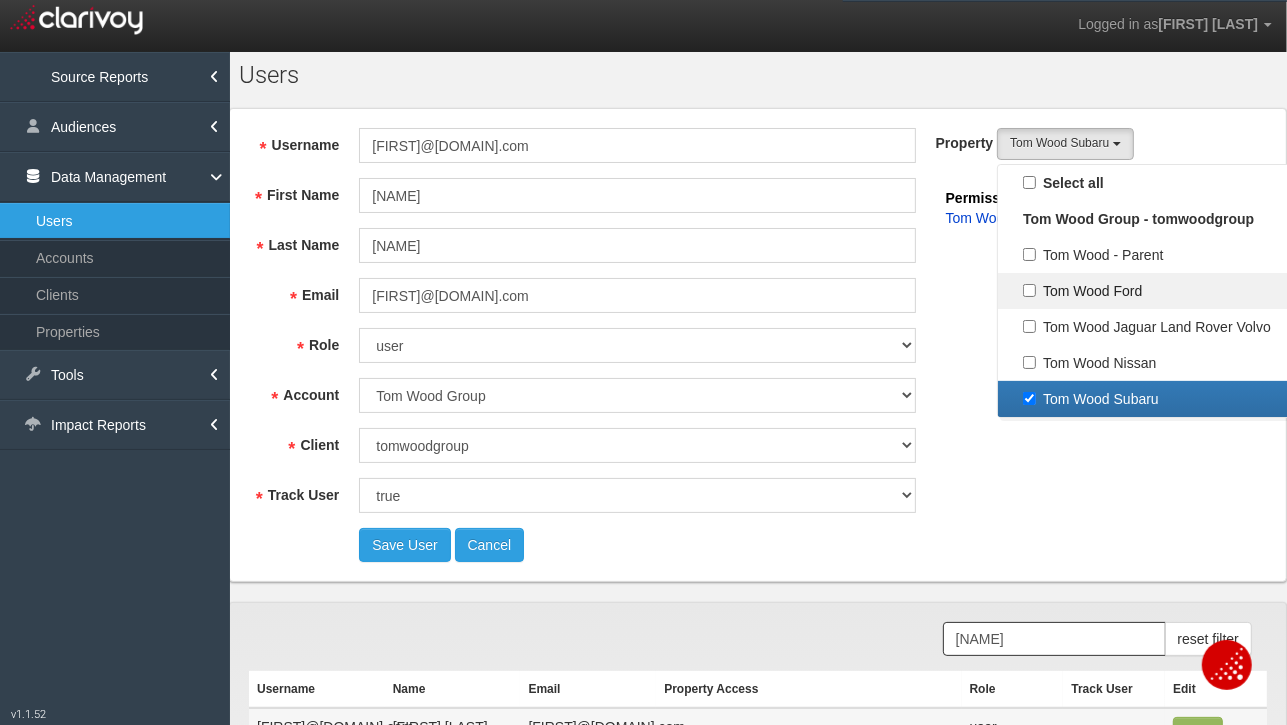 checkbox on "true" 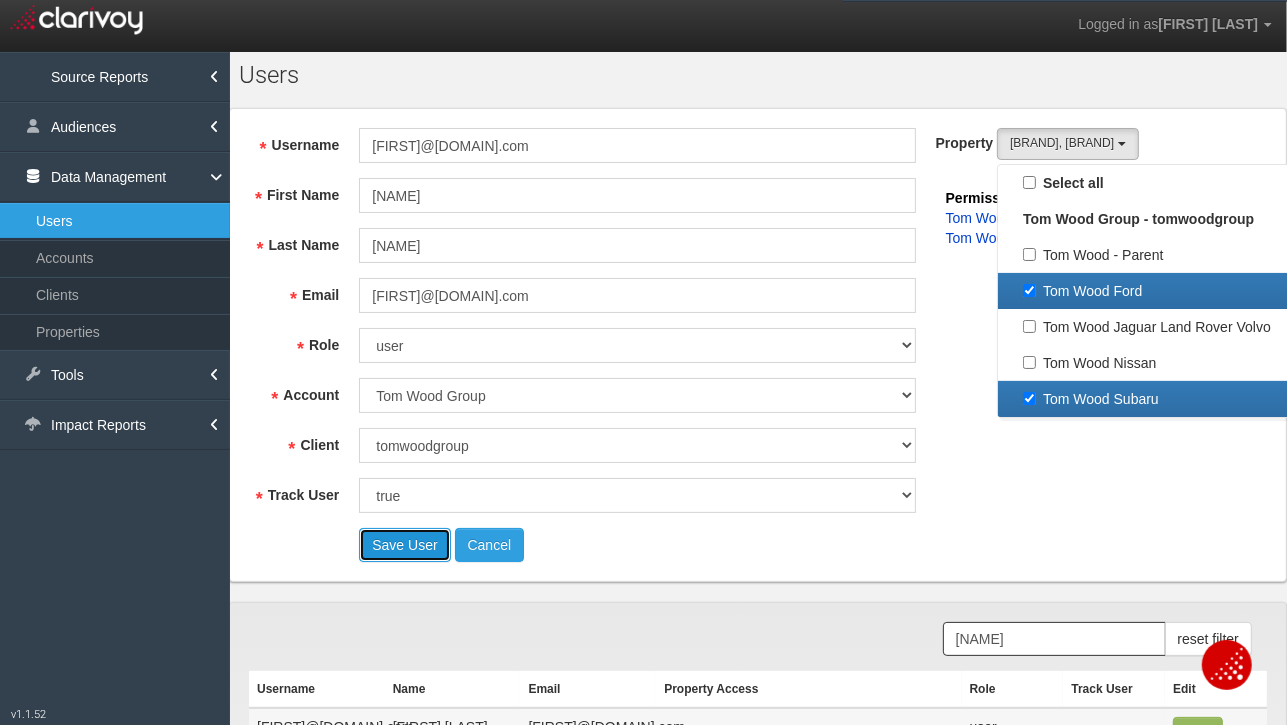 click on "Save User" at bounding box center (404, 545) 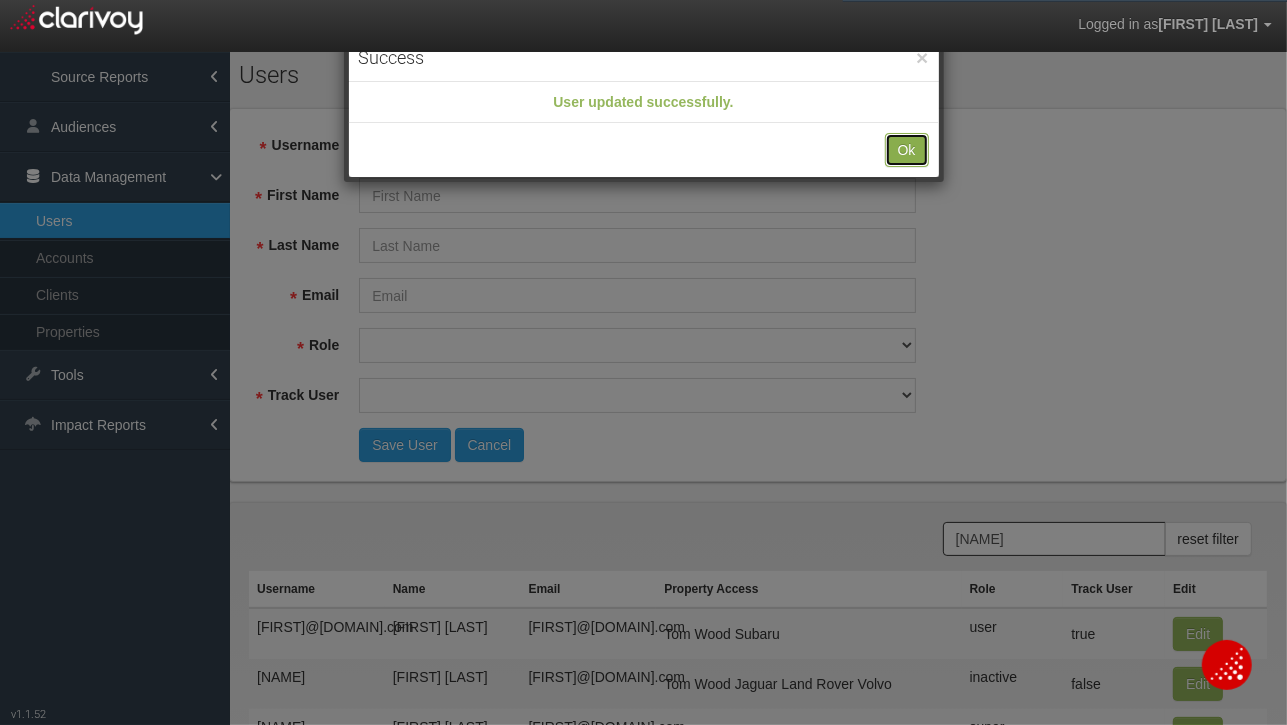 drag, startPoint x: 911, startPoint y: 145, endPoint x: 891, endPoint y: 204, distance: 62.297672 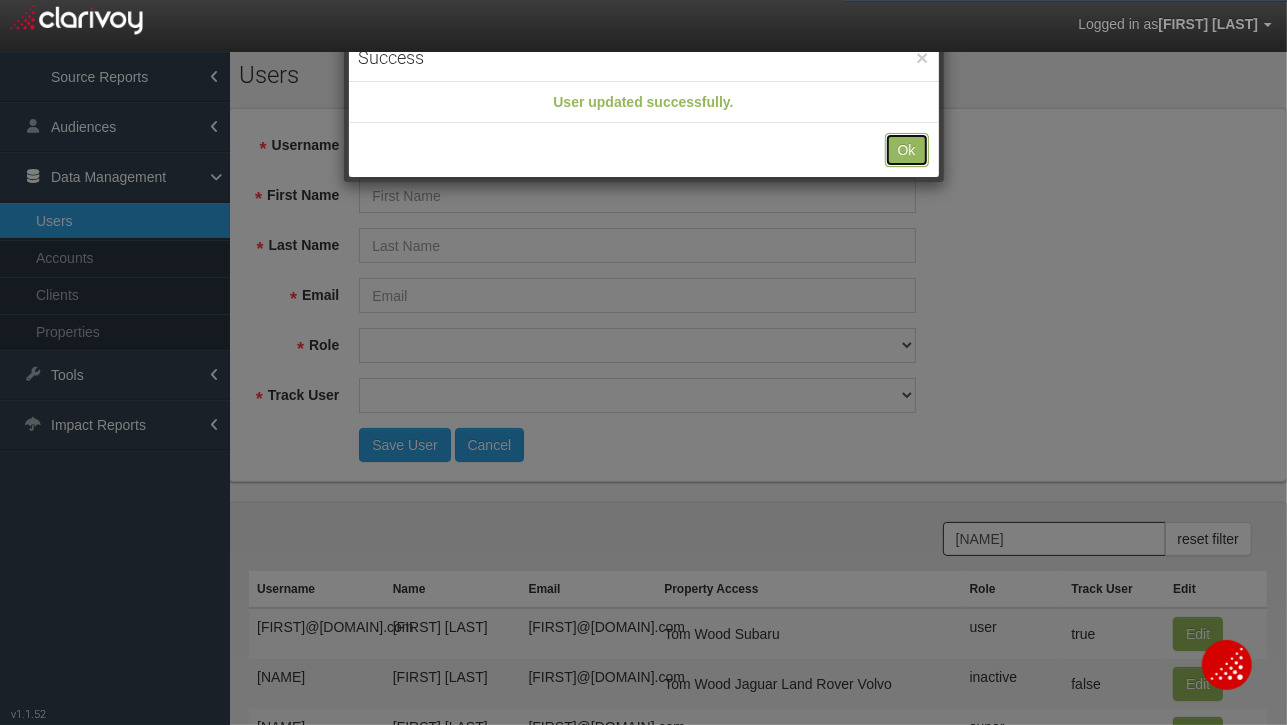 click on "Ok" at bounding box center (907, 150) 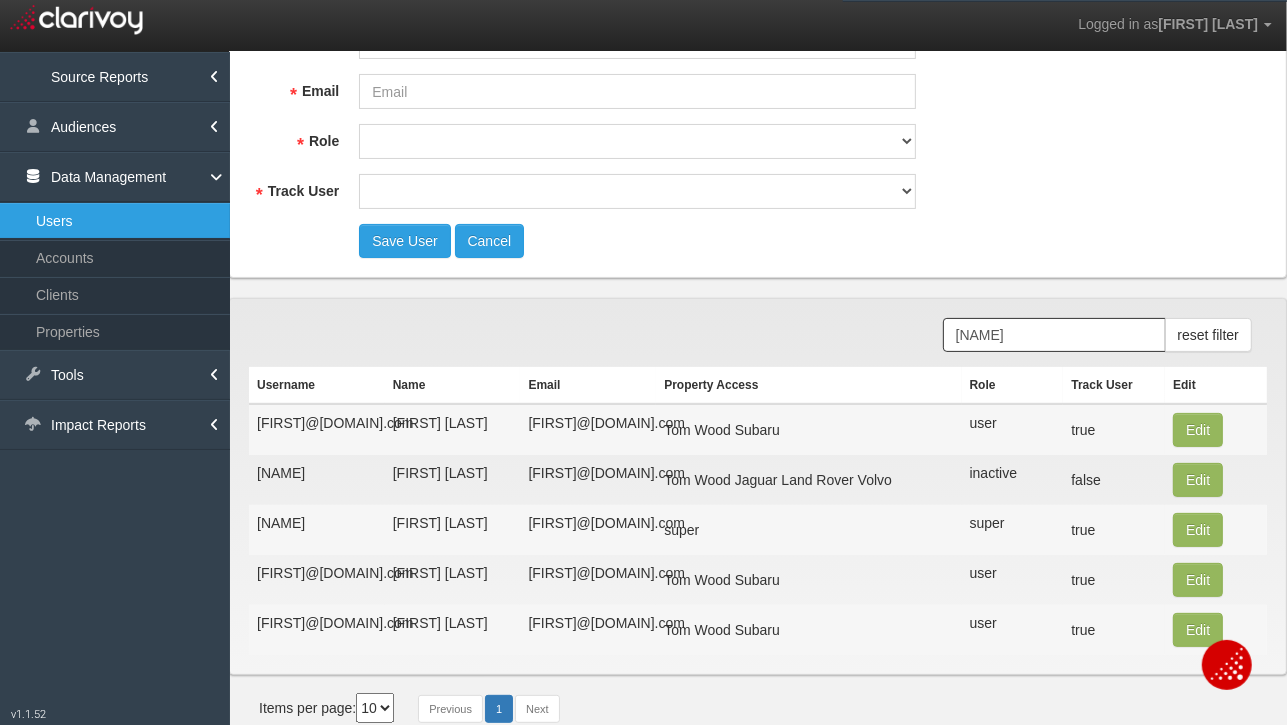 scroll, scrollTop: 218, scrollLeft: 0, axis: vertical 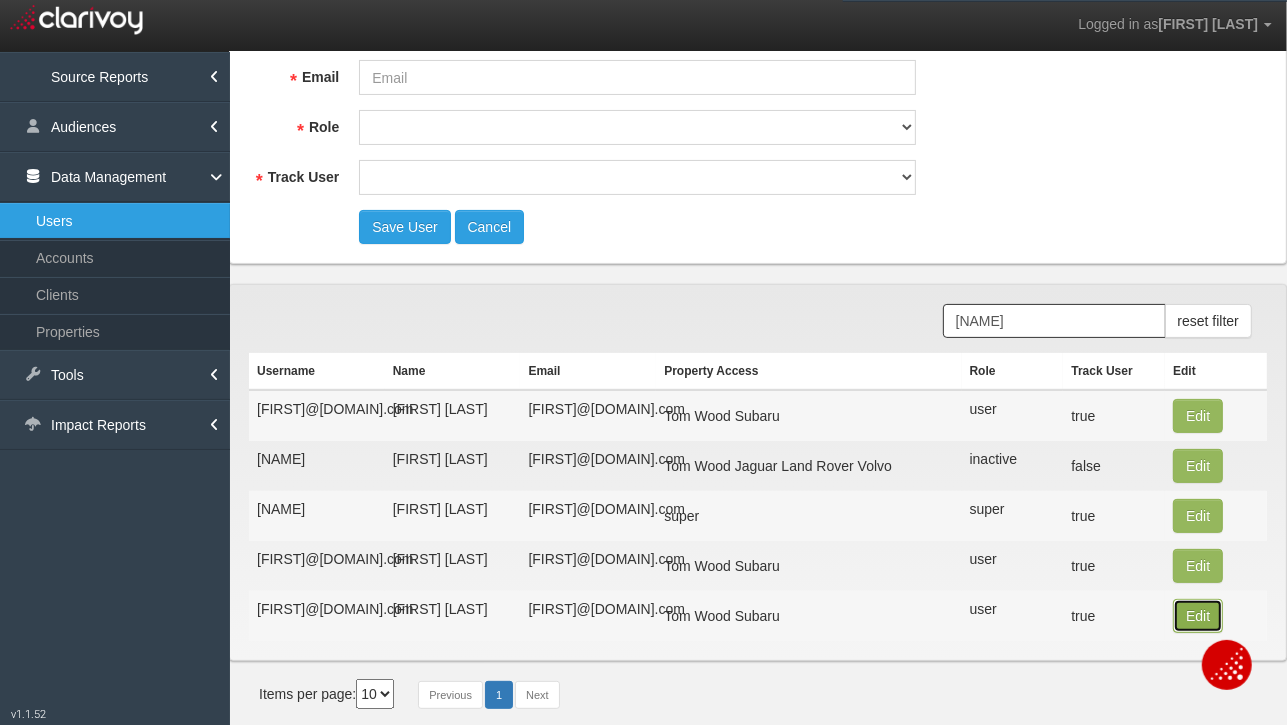 click on "Edit" at bounding box center (1198, 416) 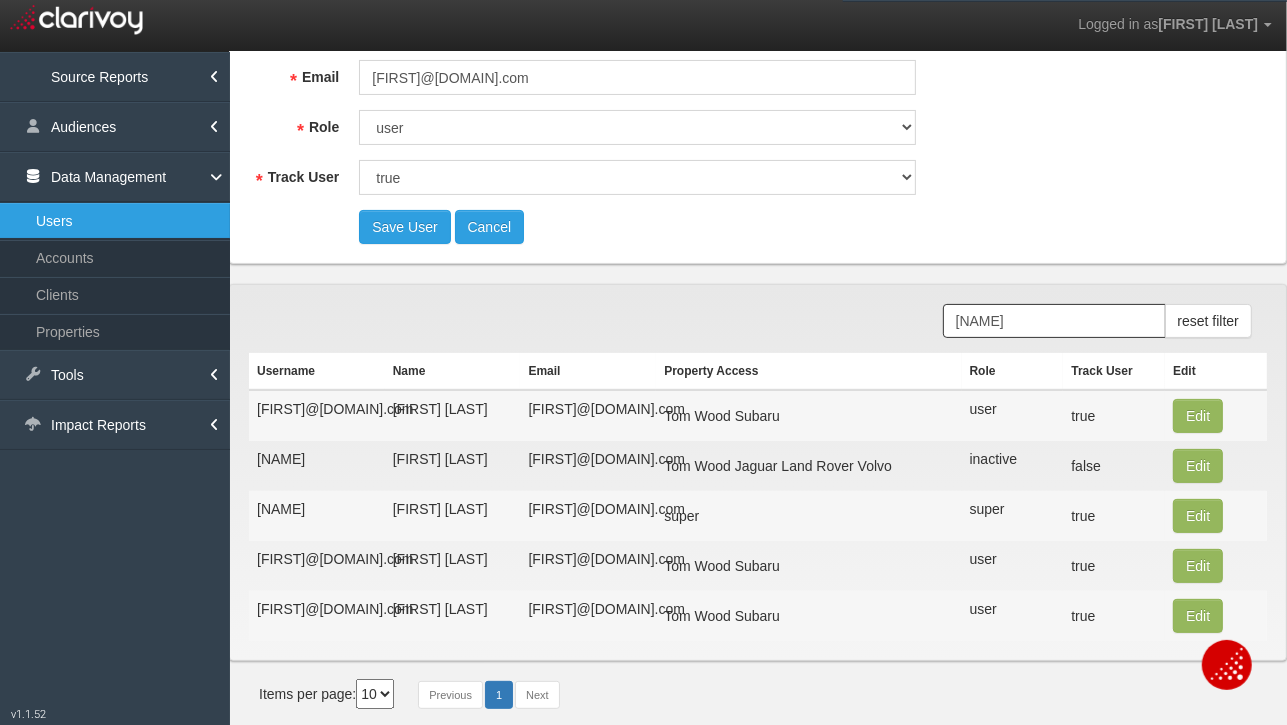 scroll, scrollTop: 0, scrollLeft: 0, axis: both 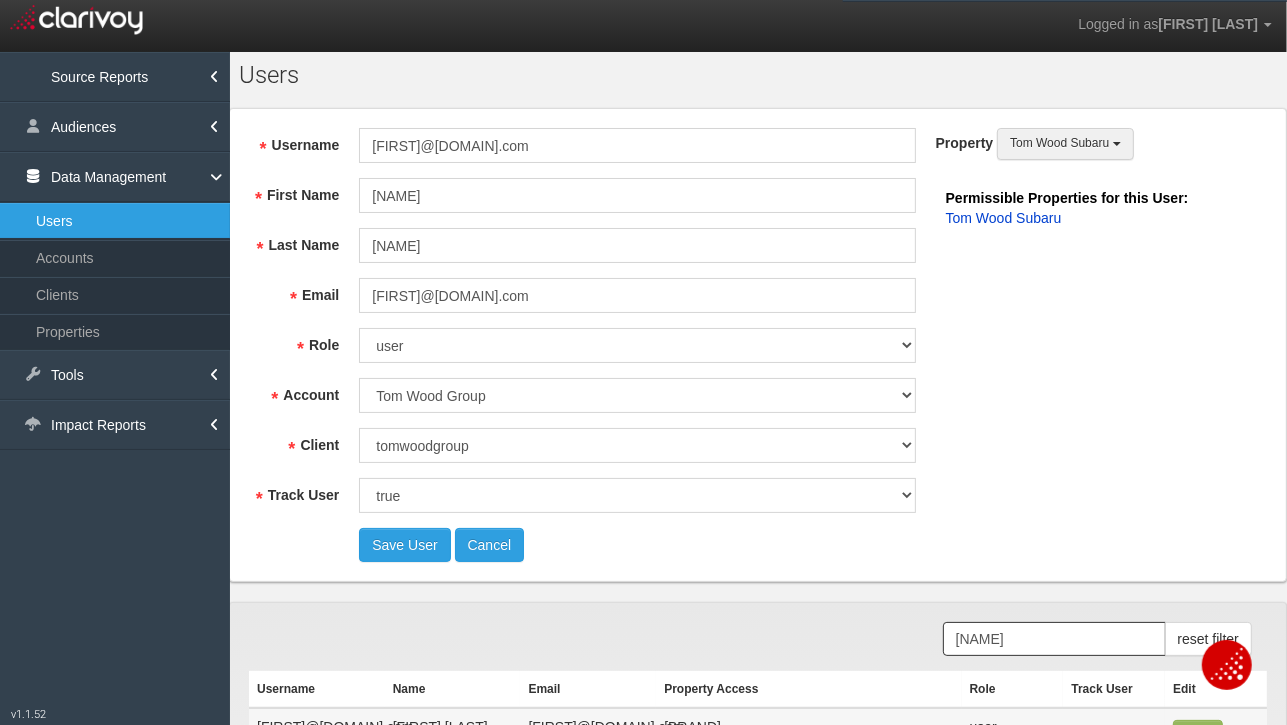 click on "Tom Wood Subaru" at bounding box center [1059, 143] 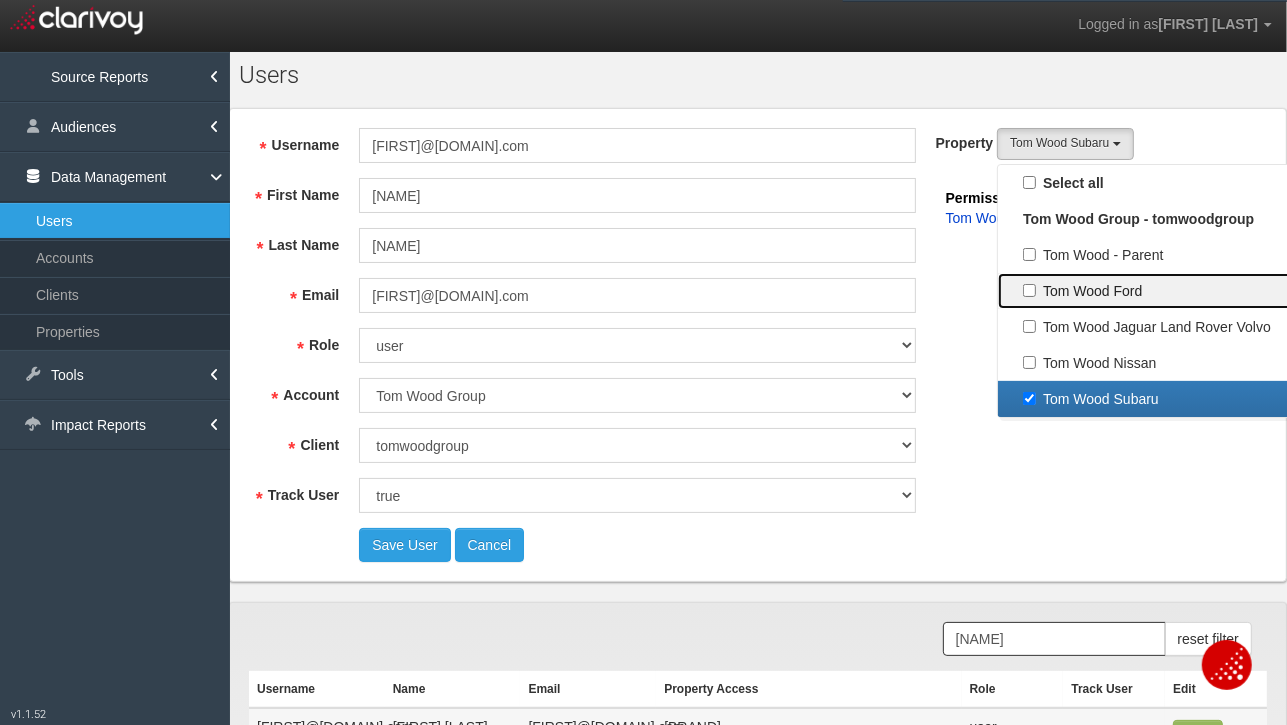 click on "Tom Wood Ford" at bounding box center [1172, 183] 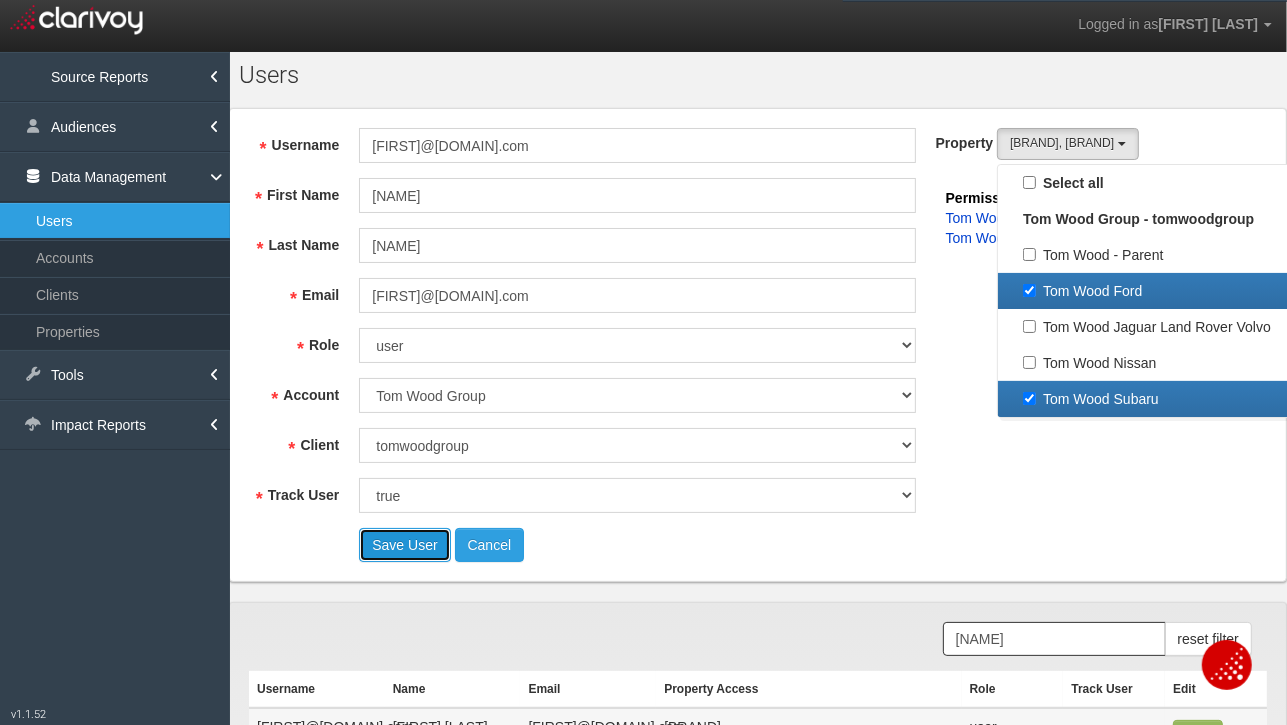 click on "Save User" at bounding box center [404, 545] 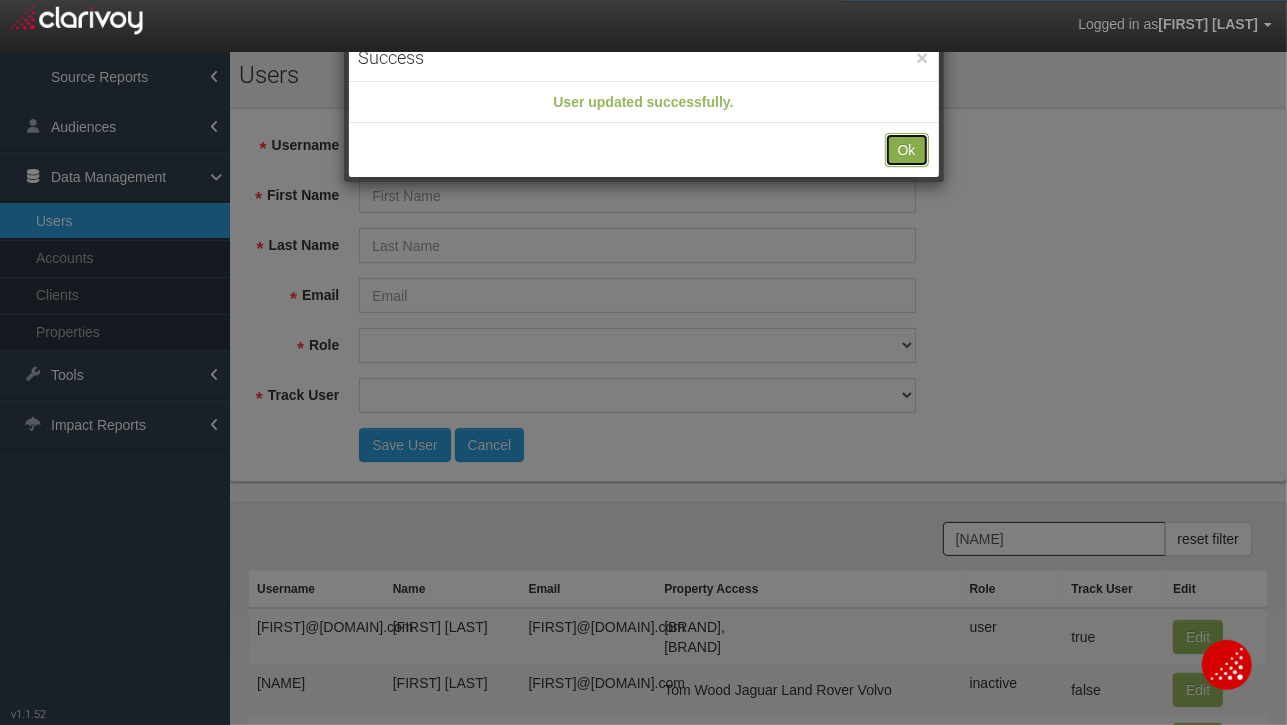click on "Ok" at bounding box center (907, 150) 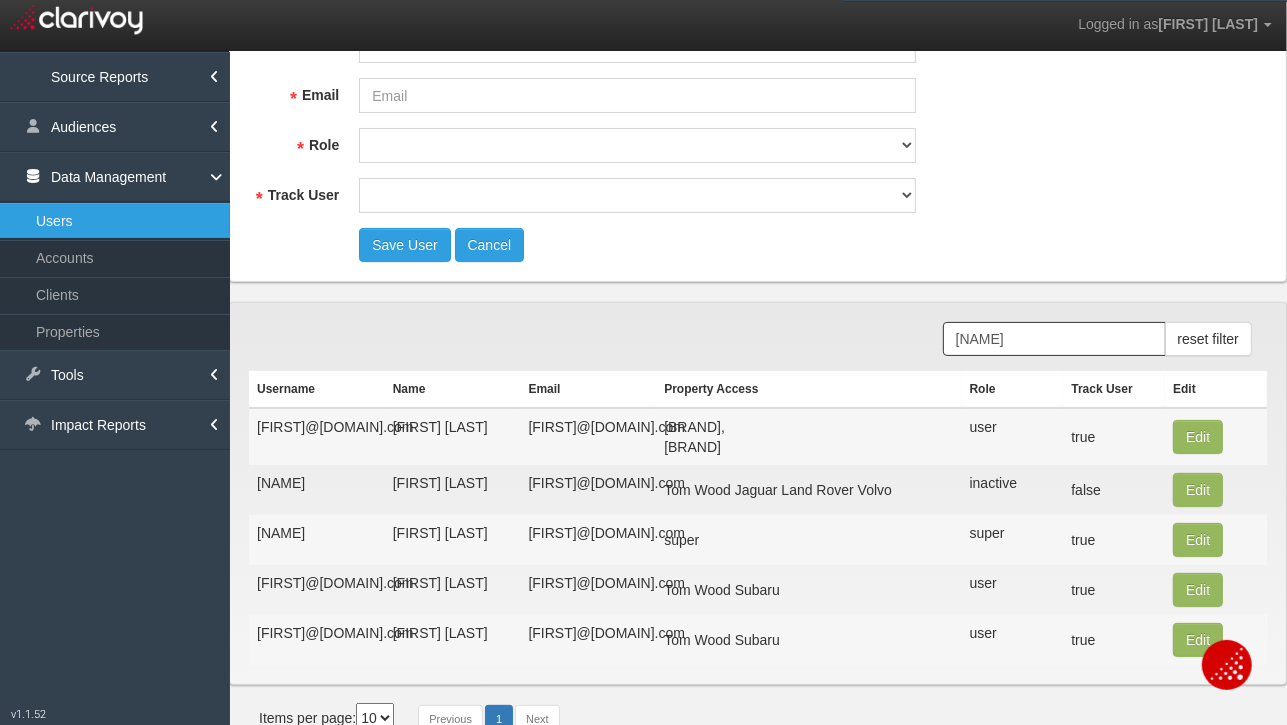 scroll, scrollTop: 224, scrollLeft: 0, axis: vertical 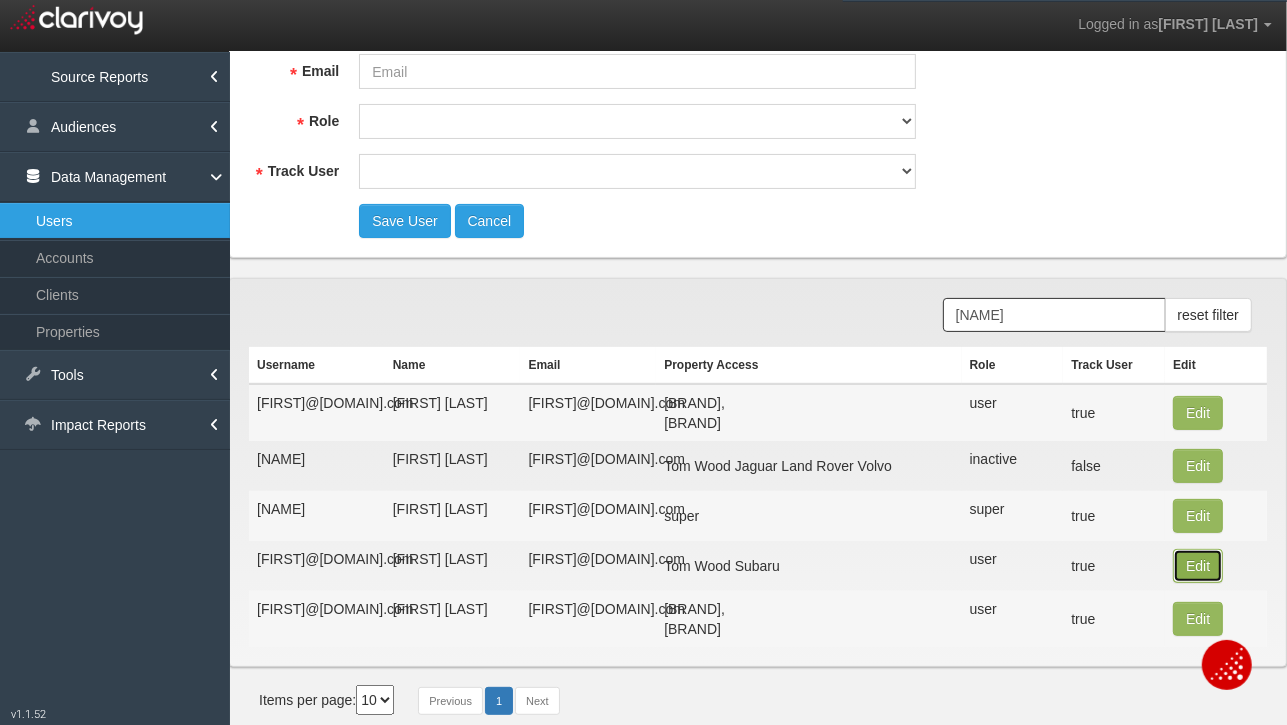 click on "Edit" at bounding box center [1198, 413] 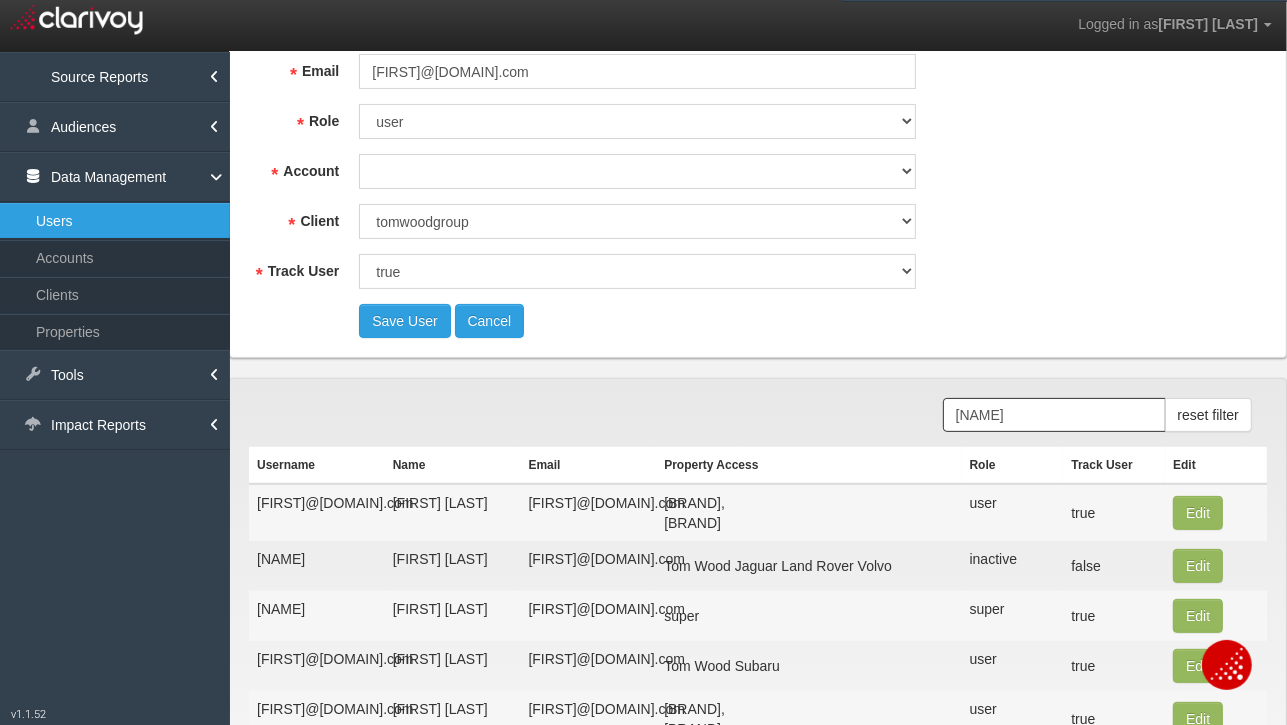 scroll, scrollTop: 0, scrollLeft: 0, axis: both 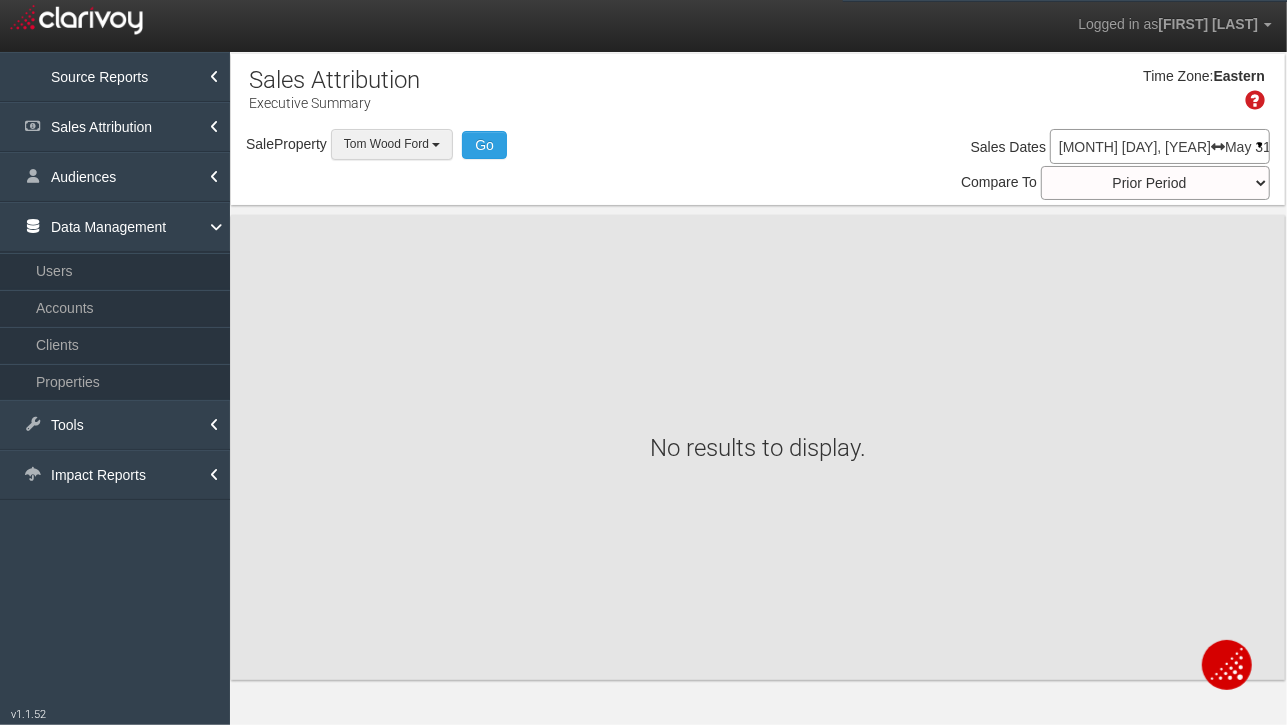 click on "Tom Wood Ford" at bounding box center (386, 144) 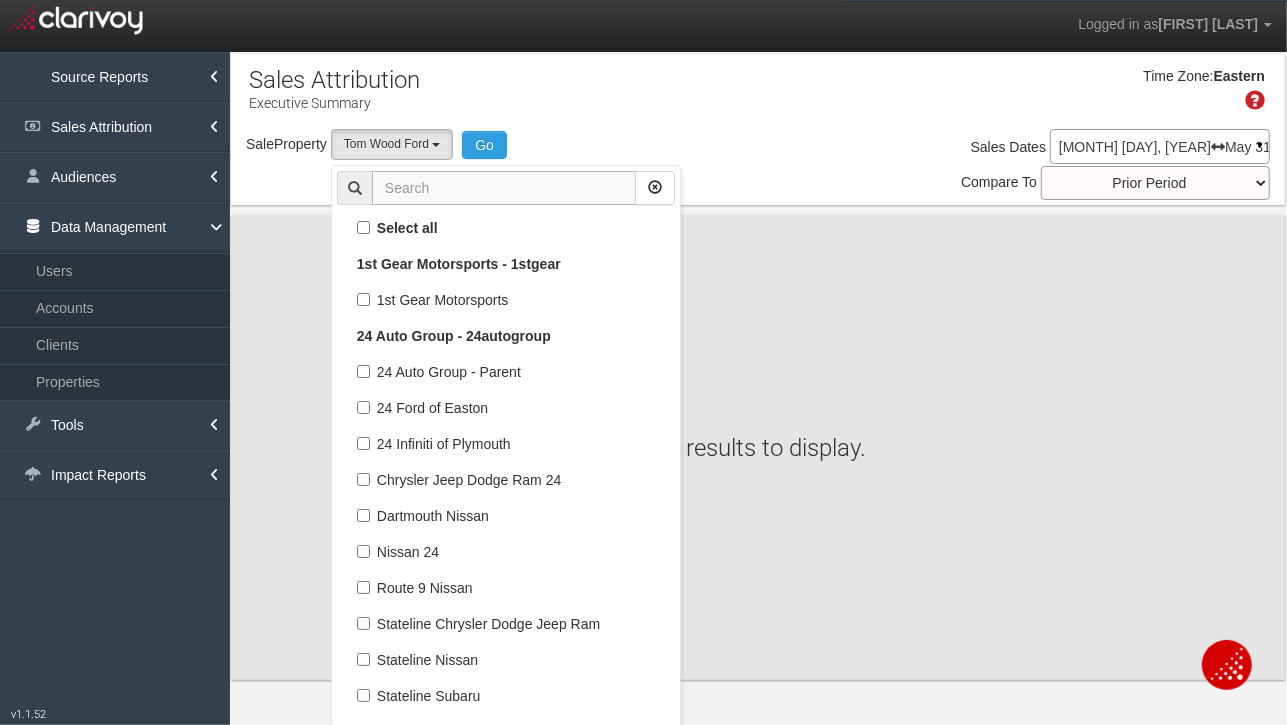 scroll, scrollTop: 117216, scrollLeft: 0, axis: vertical 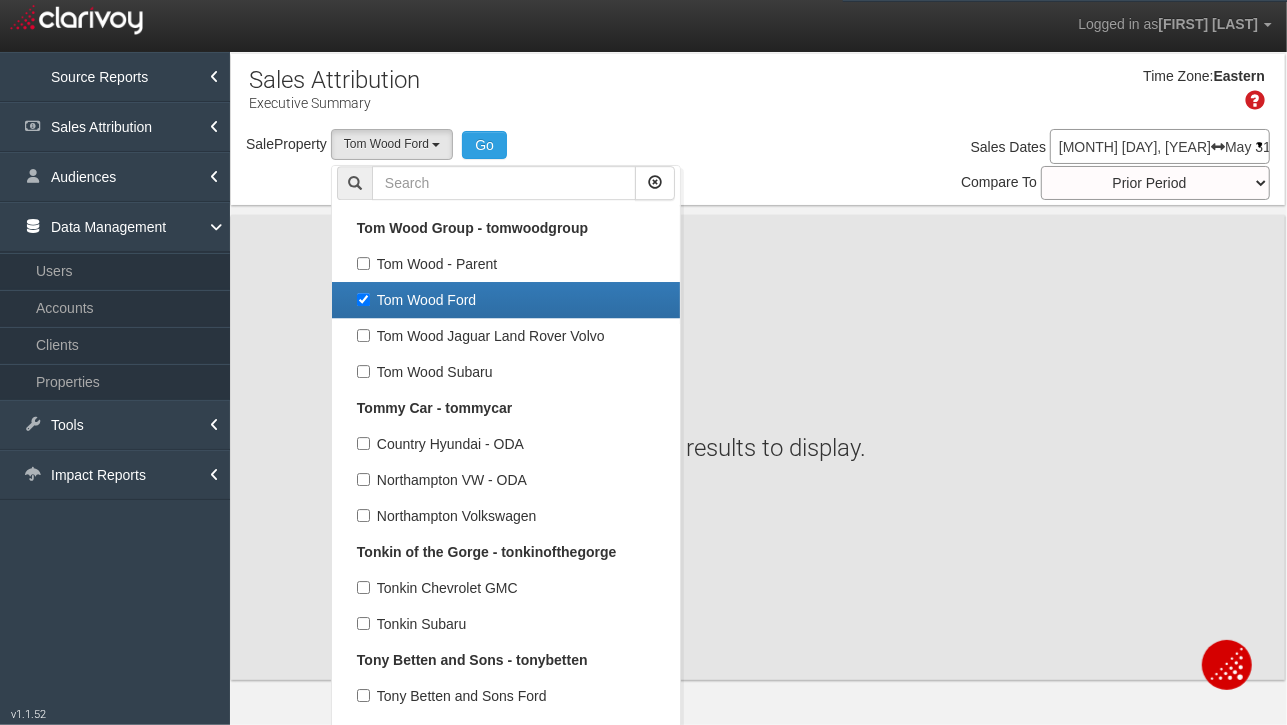 click on "Tom Wood Ford" at bounding box center [506, 300] 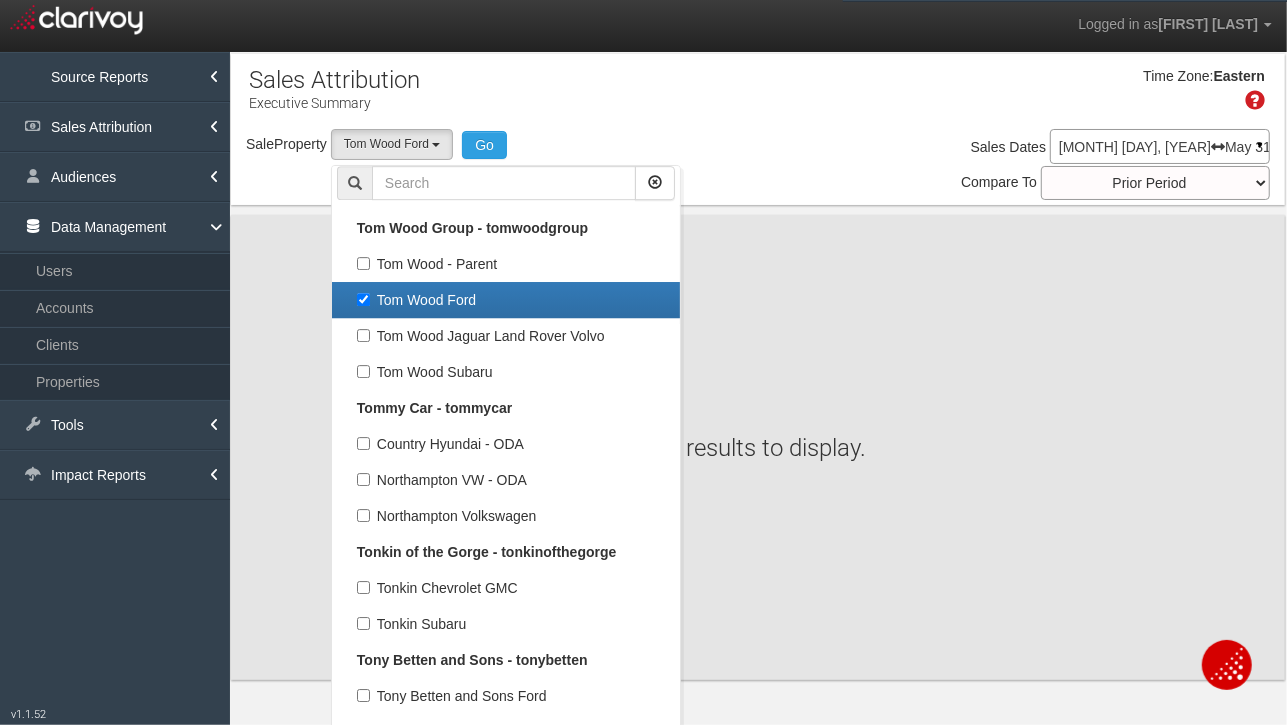 click on "Tom Wood Ford" at bounding box center [363, 299] 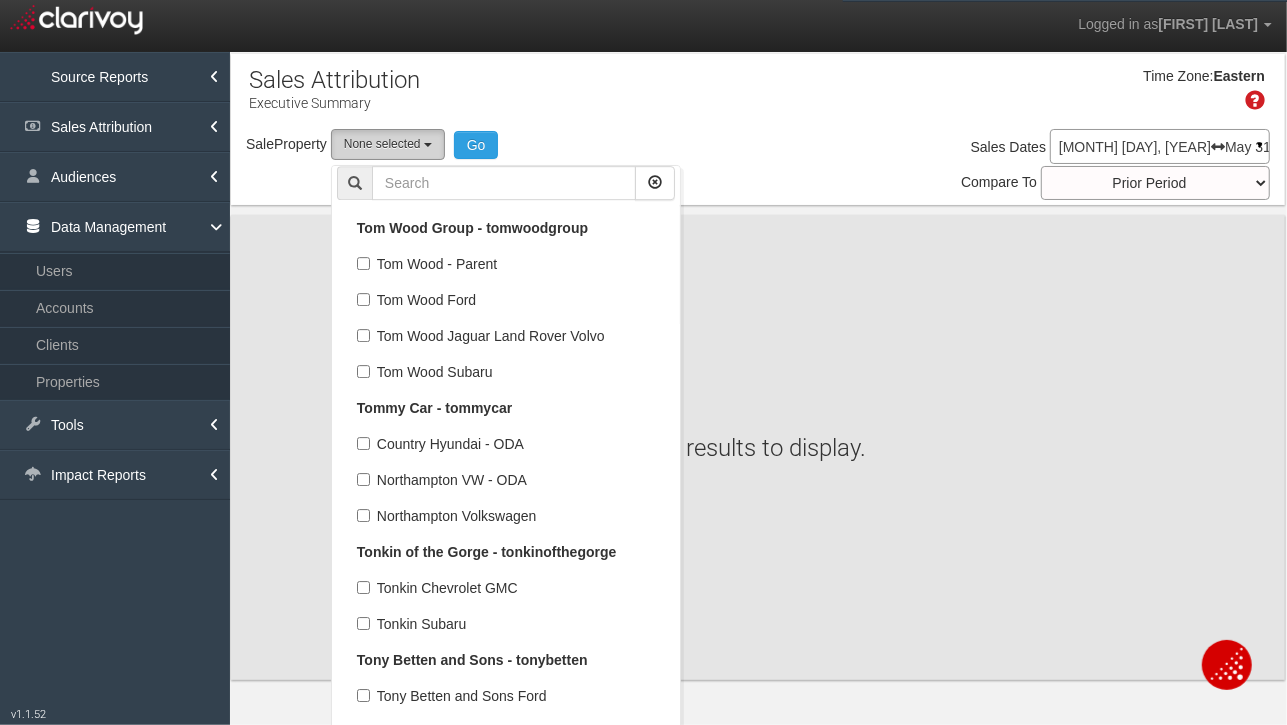 scroll, scrollTop: 56933, scrollLeft: 0, axis: vertical 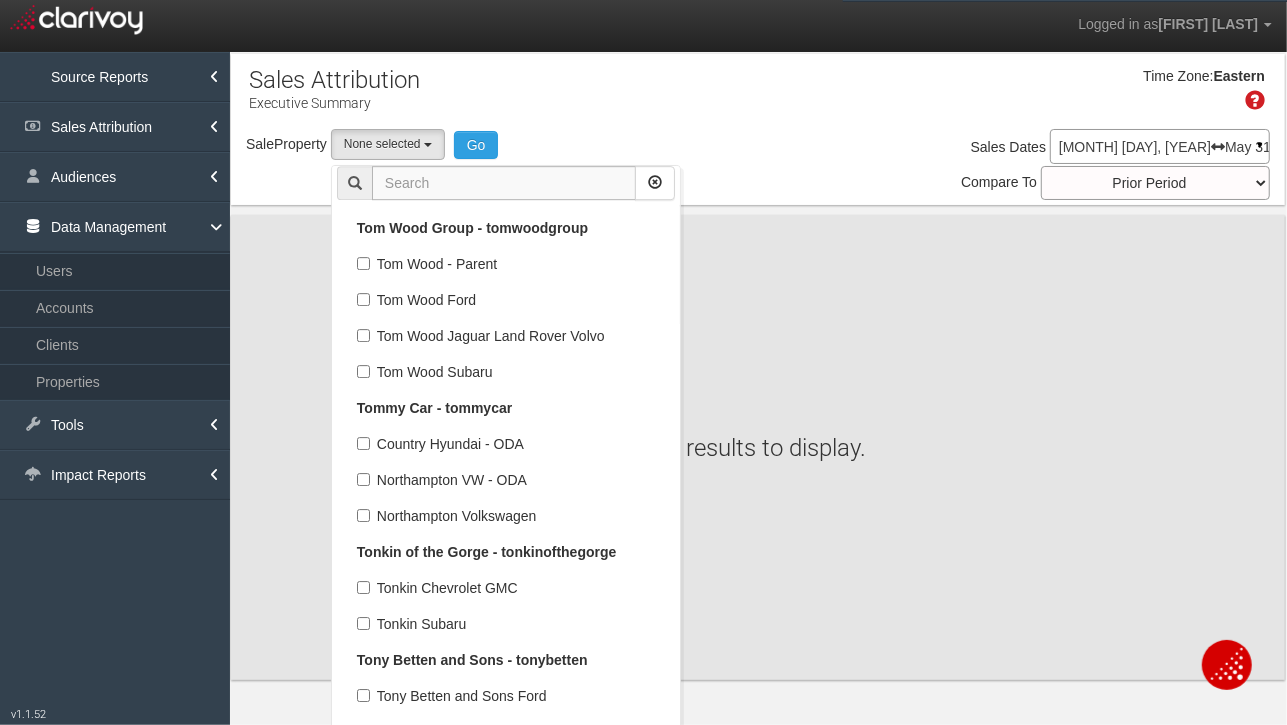 click at bounding box center (504, 183) 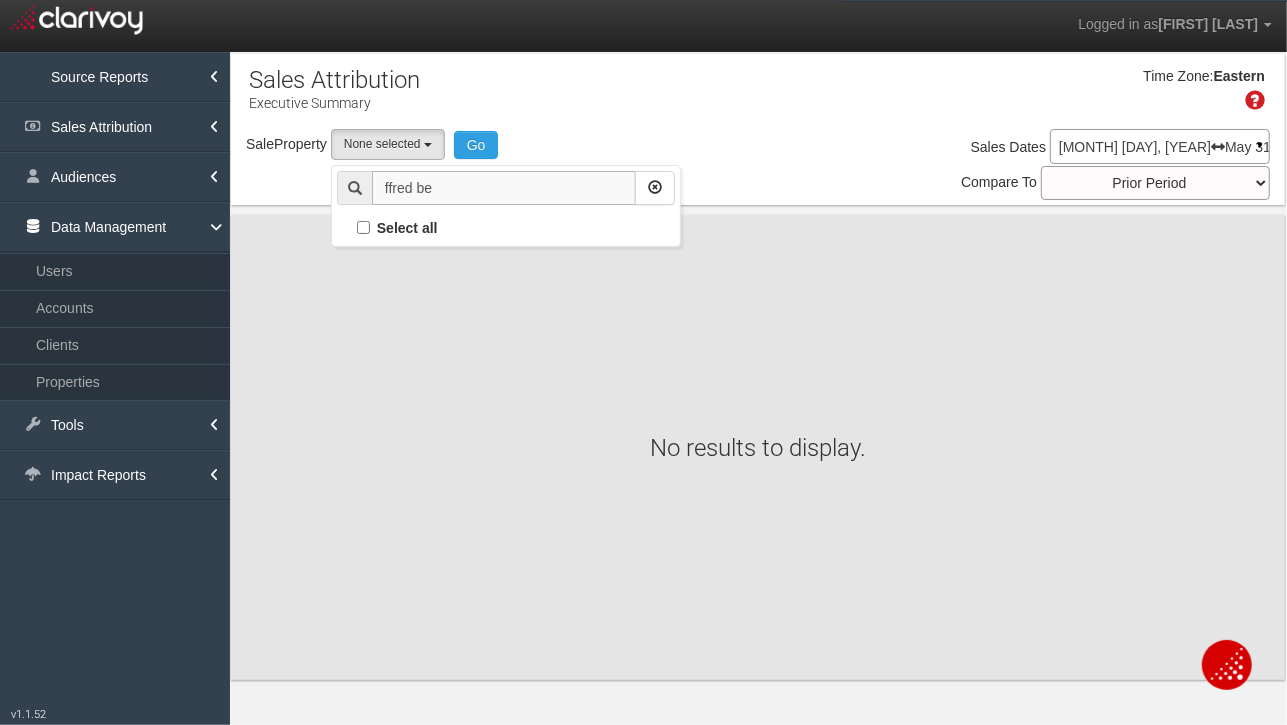 scroll, scrollTop: 0, scrollLeft: 0, axis: both 